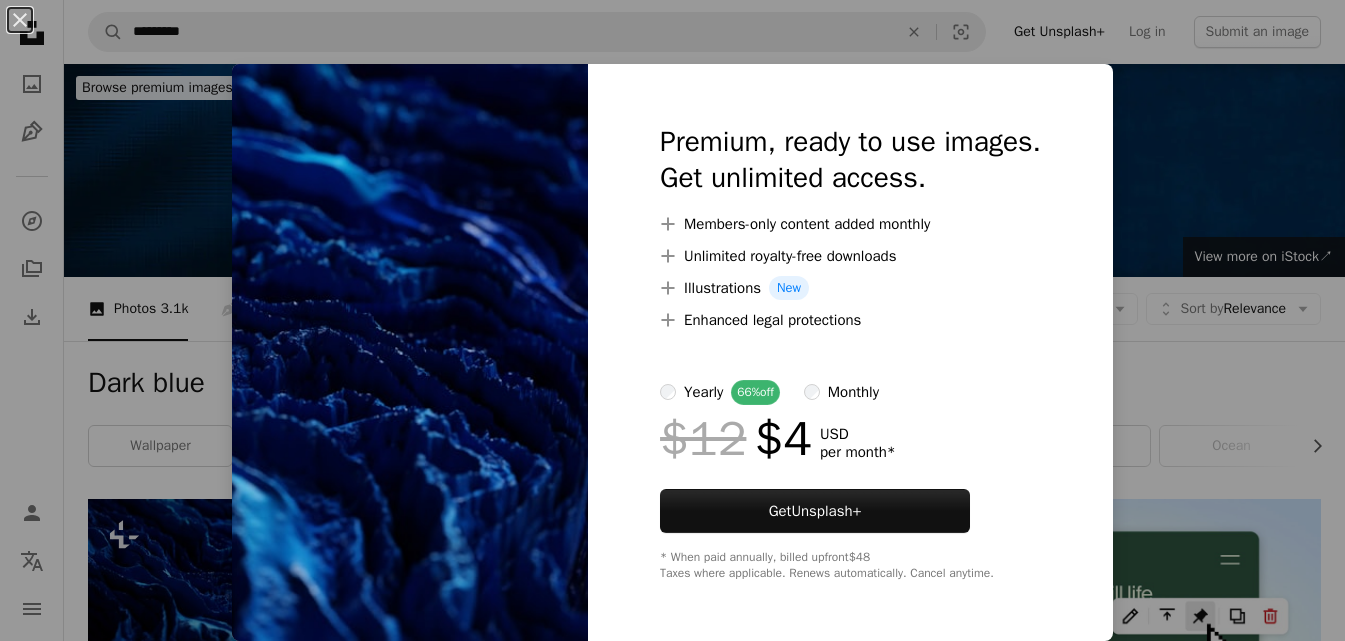 scroll, scrollTop: 400, scrollLeft: 0, axis: vertical 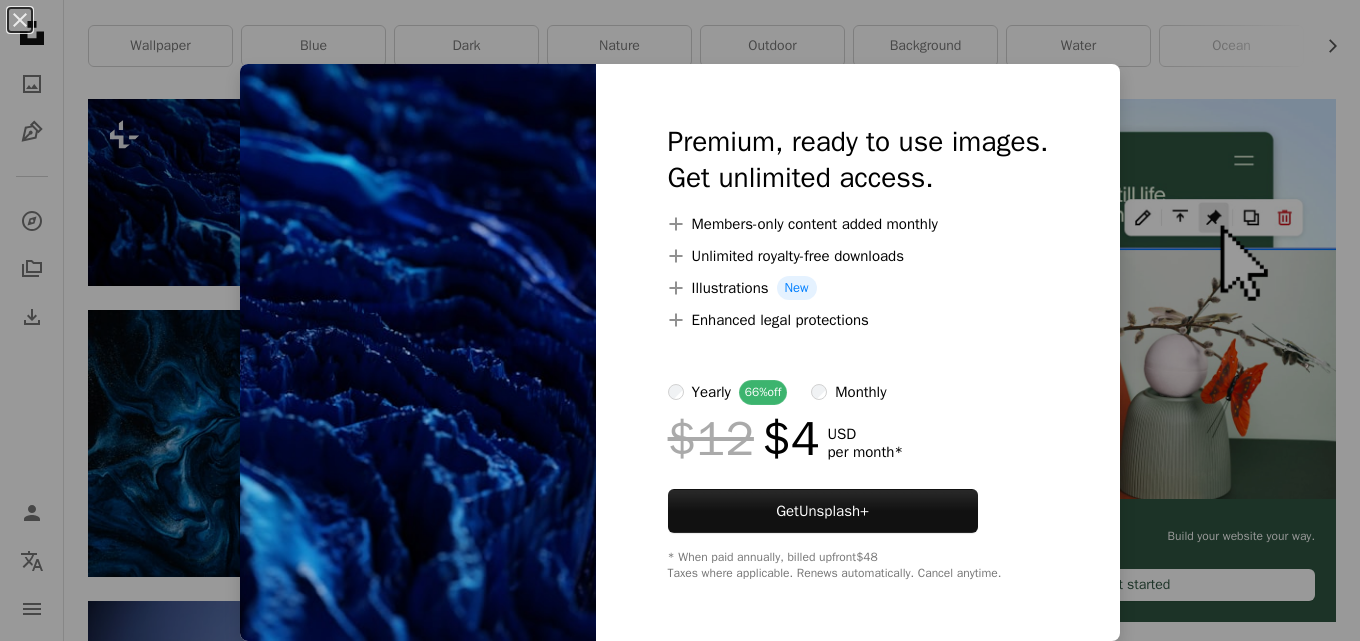 click on "Premium, ready to use images. Get unlimited access. A plus sign Members-only content added monthly A plus sign Unlimited royalty-free downloads A plus sign Illustrations  New A plus sign Enhanced legal protections yearly 66%  off monthly $12   $4 USD per month * Get  Unsplash+ * When paid annually, billed upfront  $48 Taxes where applicable. Renews automatically. Cancel anytime." at bounding box center [858, 352] 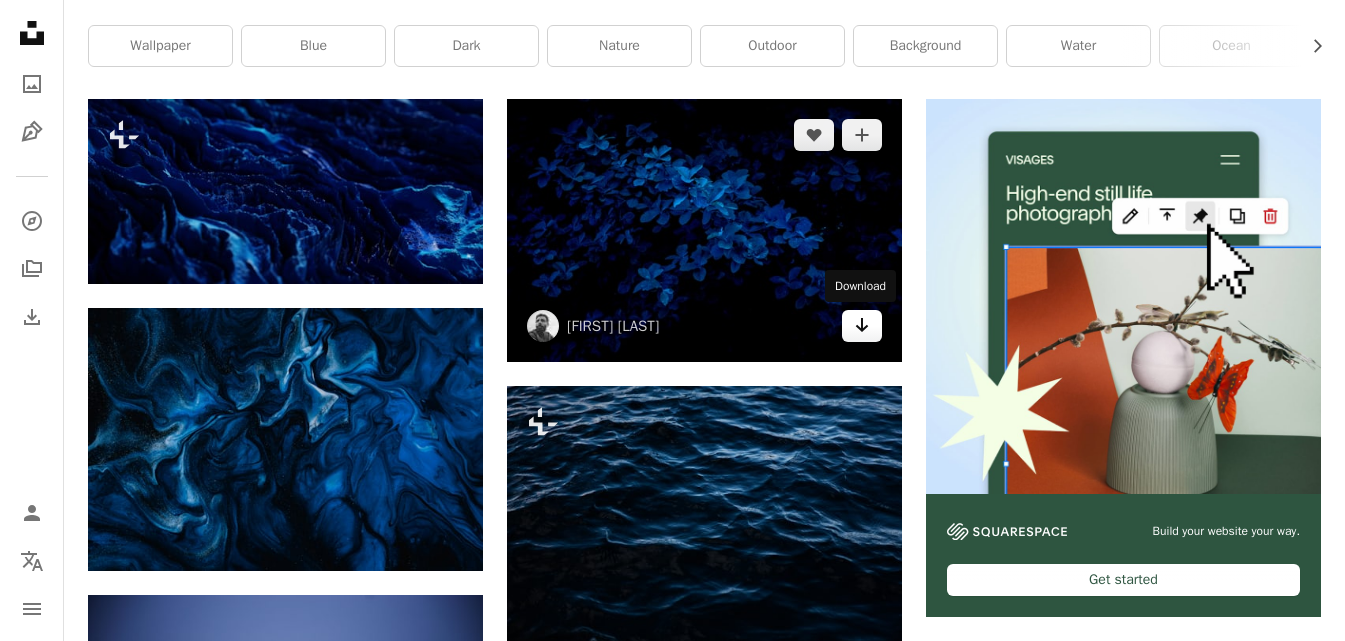 click on "Arrow pointing down" 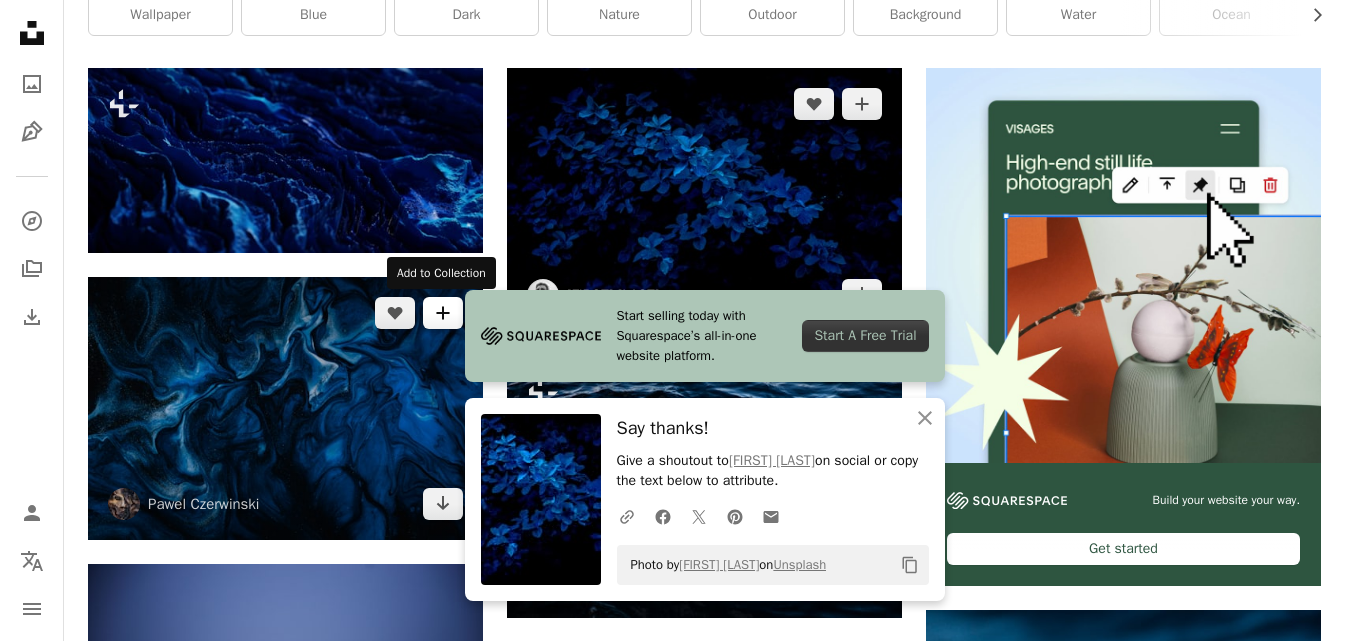 scroll, scrollTop: 800, scrollLeft: 0, axis: vertical 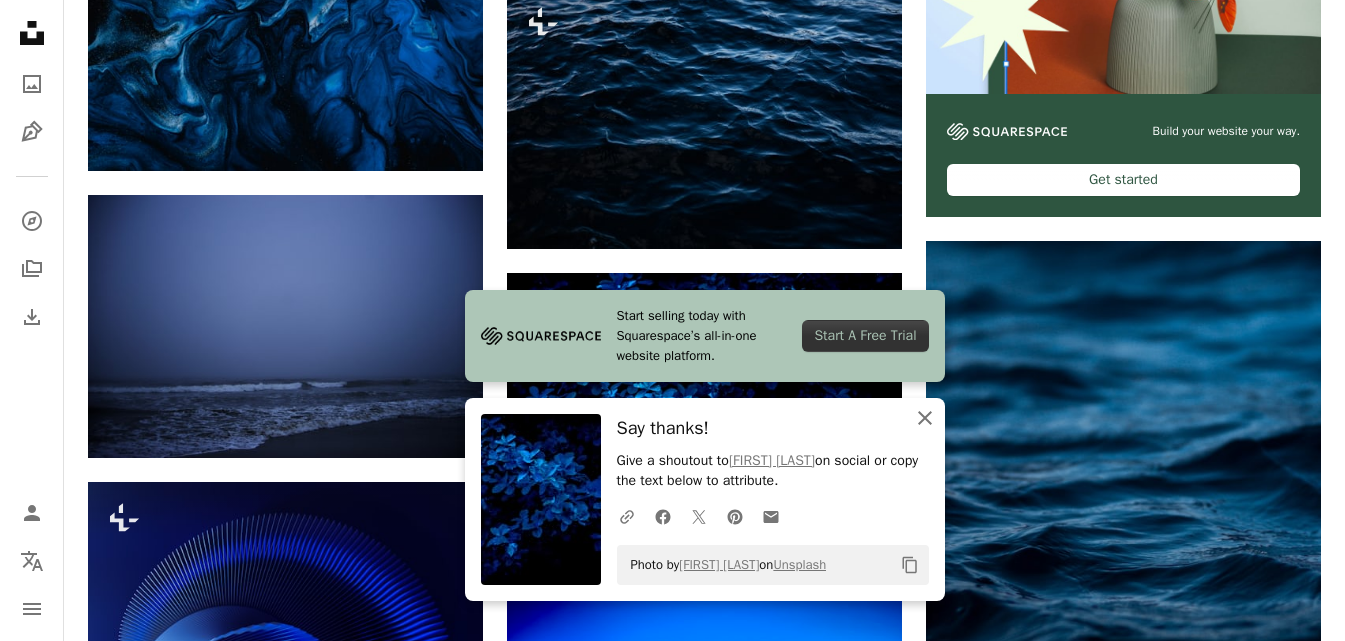 click on "An X shape" 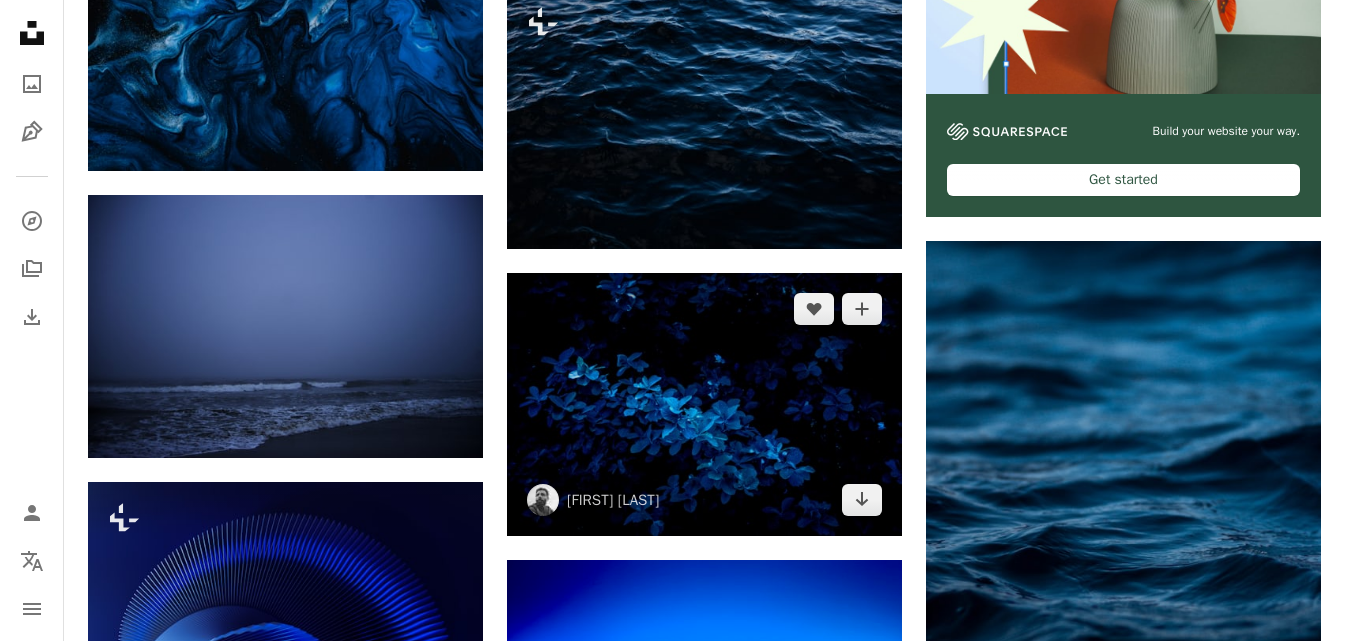 scroll, scrollTop: 700, scrollLeft: 0, axis: vertical 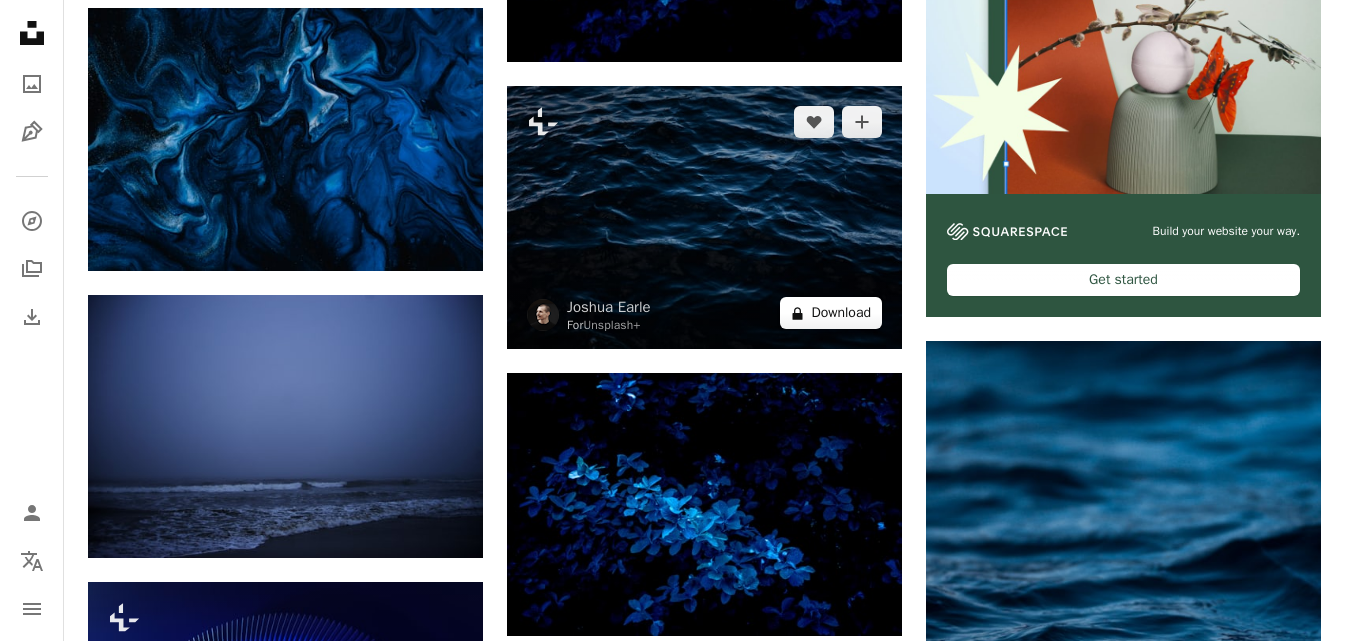 click on "A lock Download" at bounding box center [831, 313] 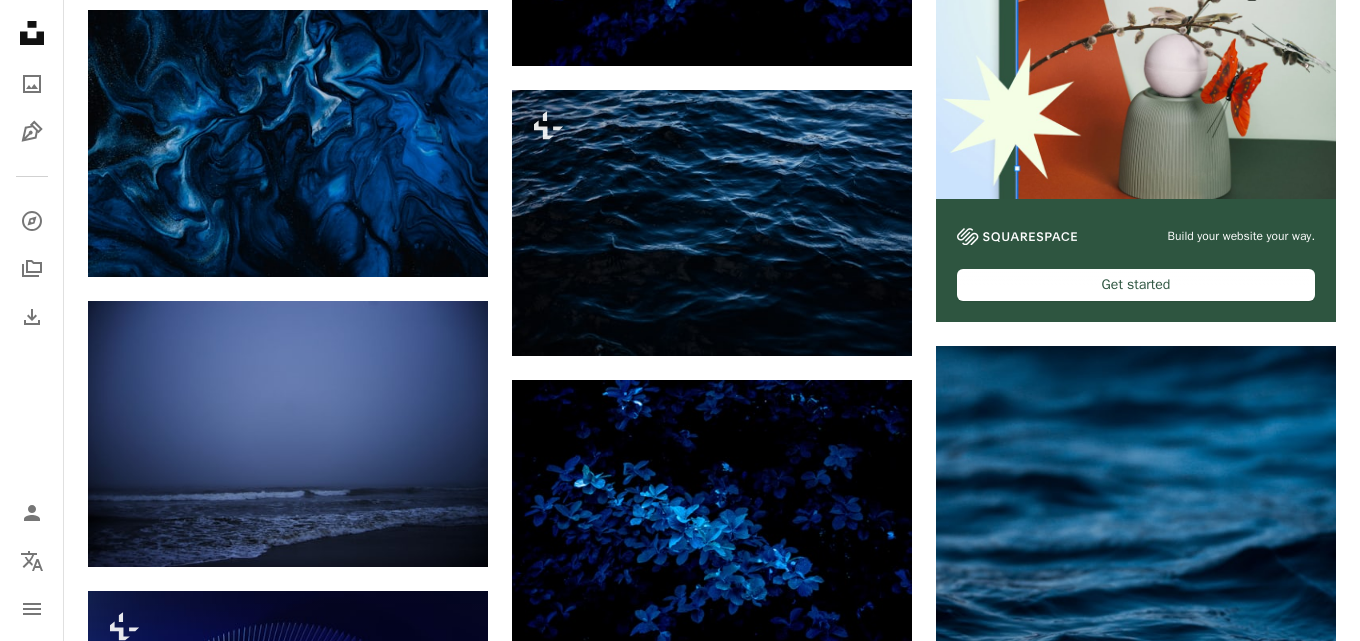click on "An X shape Premium, ready to use images. Get unlimited access. A plus sign Members-only content added monthly A plus sign Unlimited royalty-free downloads A plus sign Illustrations  New A plus sign Enhanced legal protections yearly 66%  off monthly $12   $4 USD per month * Get  Unsplash+ * When paid annually, billed upfront  $48 Taxes where applicable. Renews automatically. Cancel anytime." at bounding box center (680, 3758) 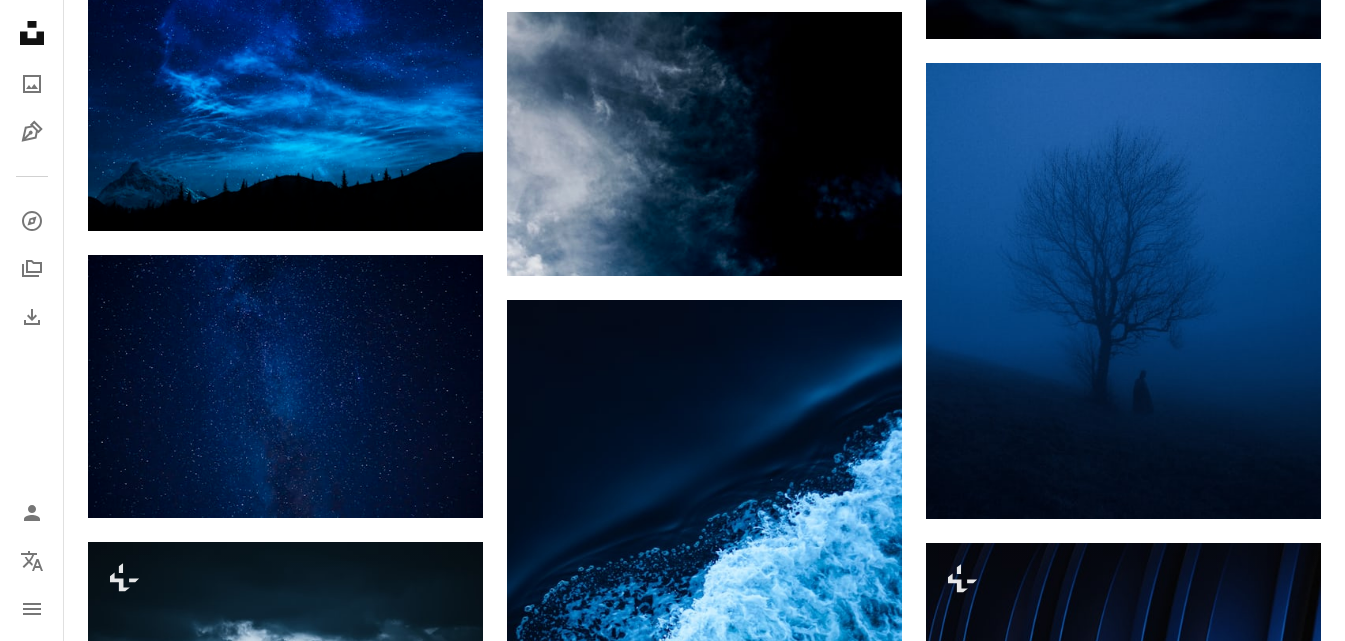 scroll, scrollTop: 1700, scrollLeft: 0, axis: vertical 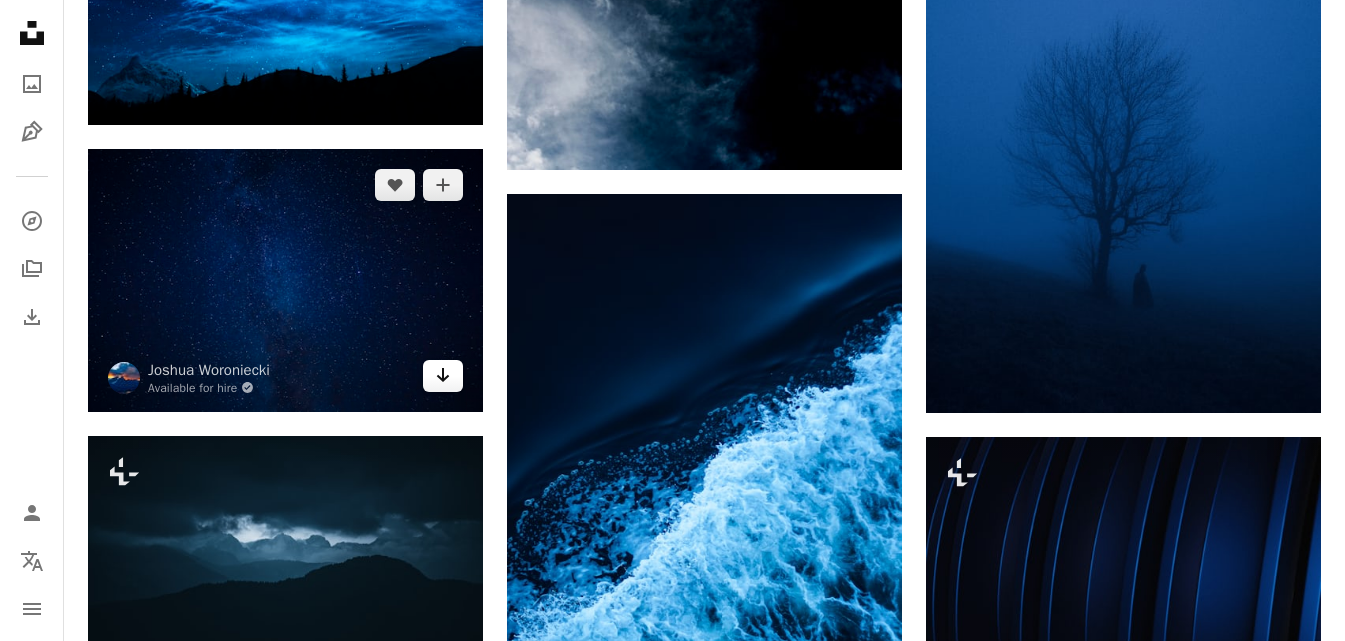 click 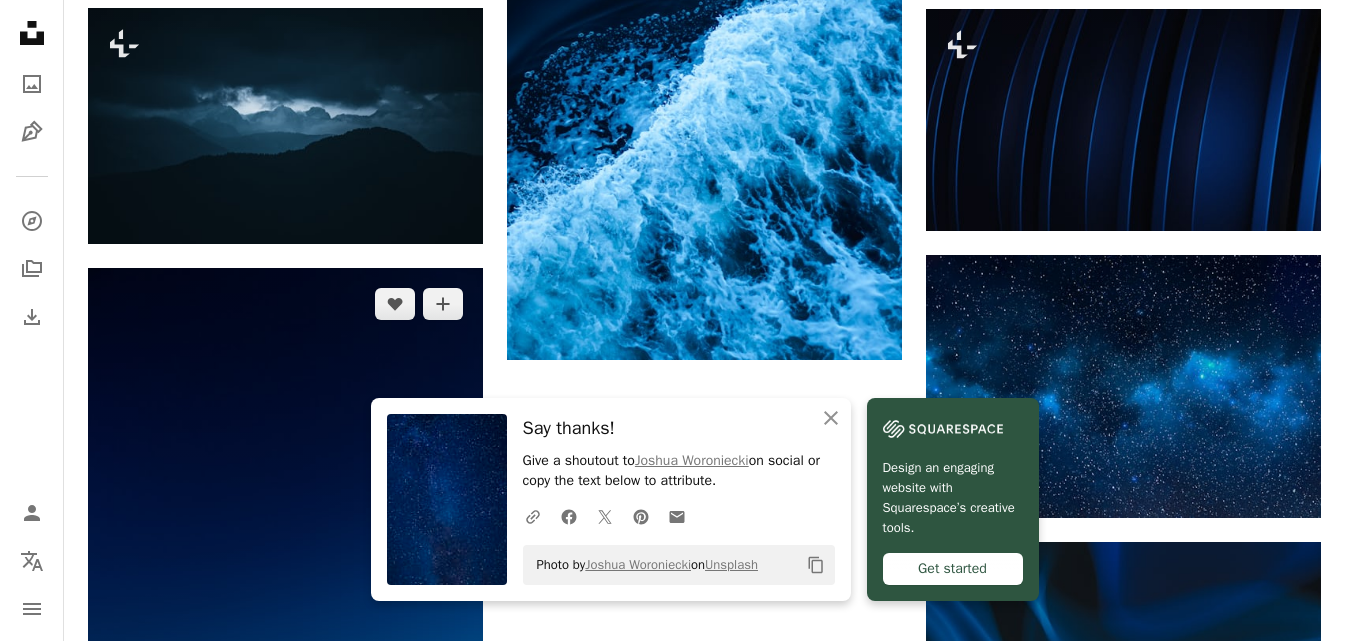 scroll, scrollTop: 2200, scrollLeft: 0, axis: vertical 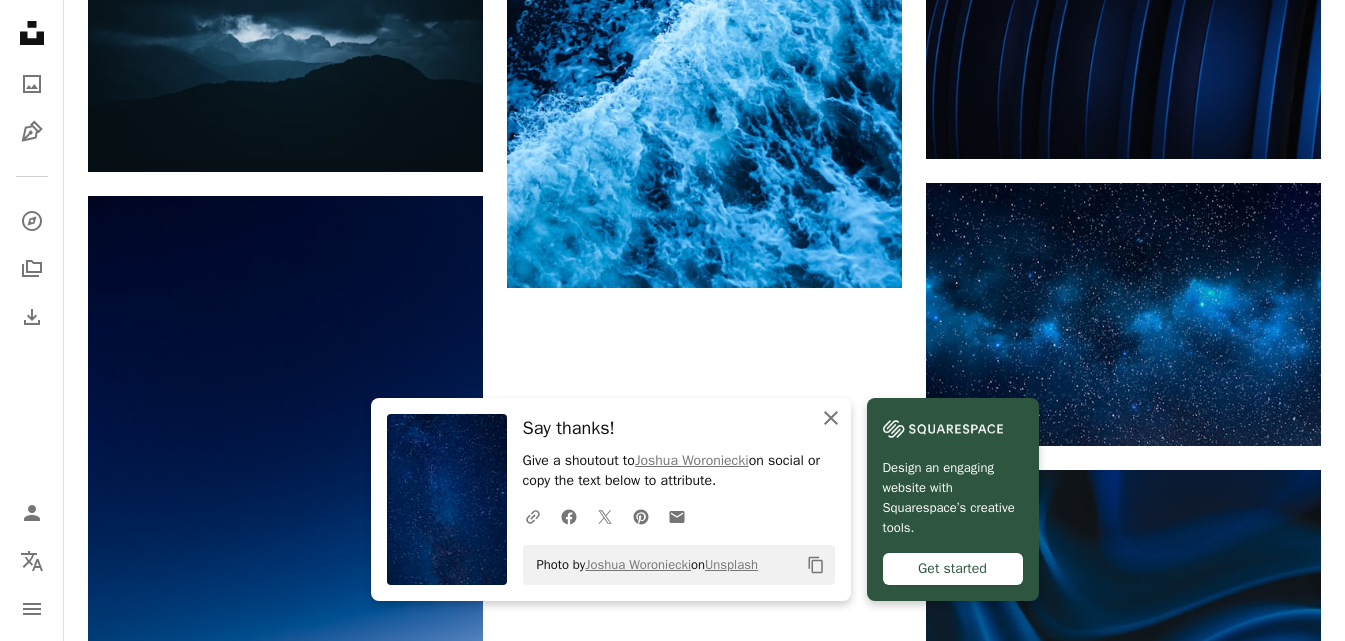 click on "An X shape" 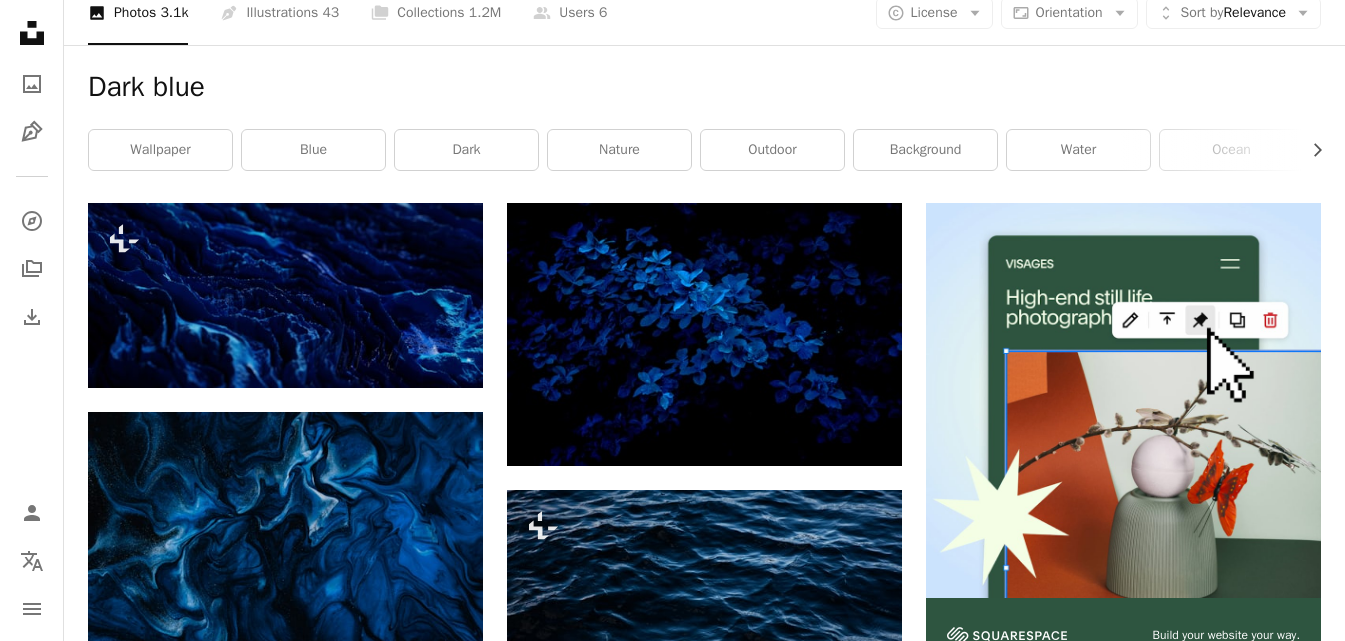 scroll, scrollTop: 300, scrollLeft: 0, axis: vertical 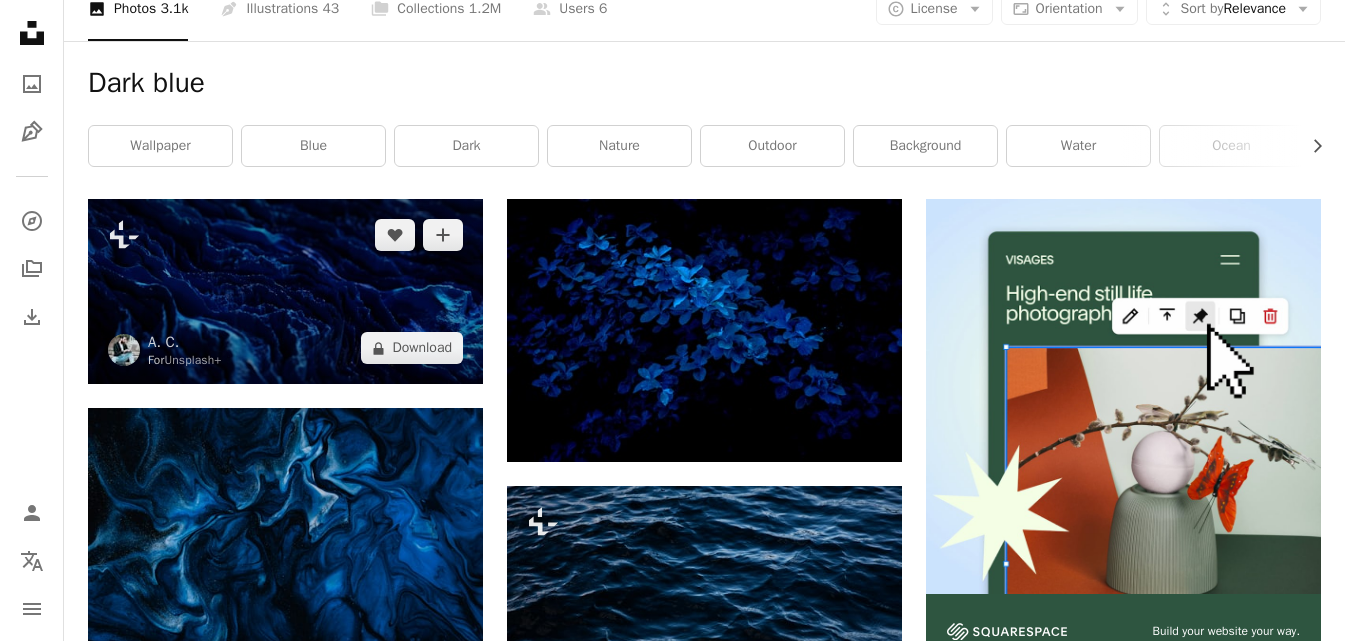 click at bounding box center [285, 291] 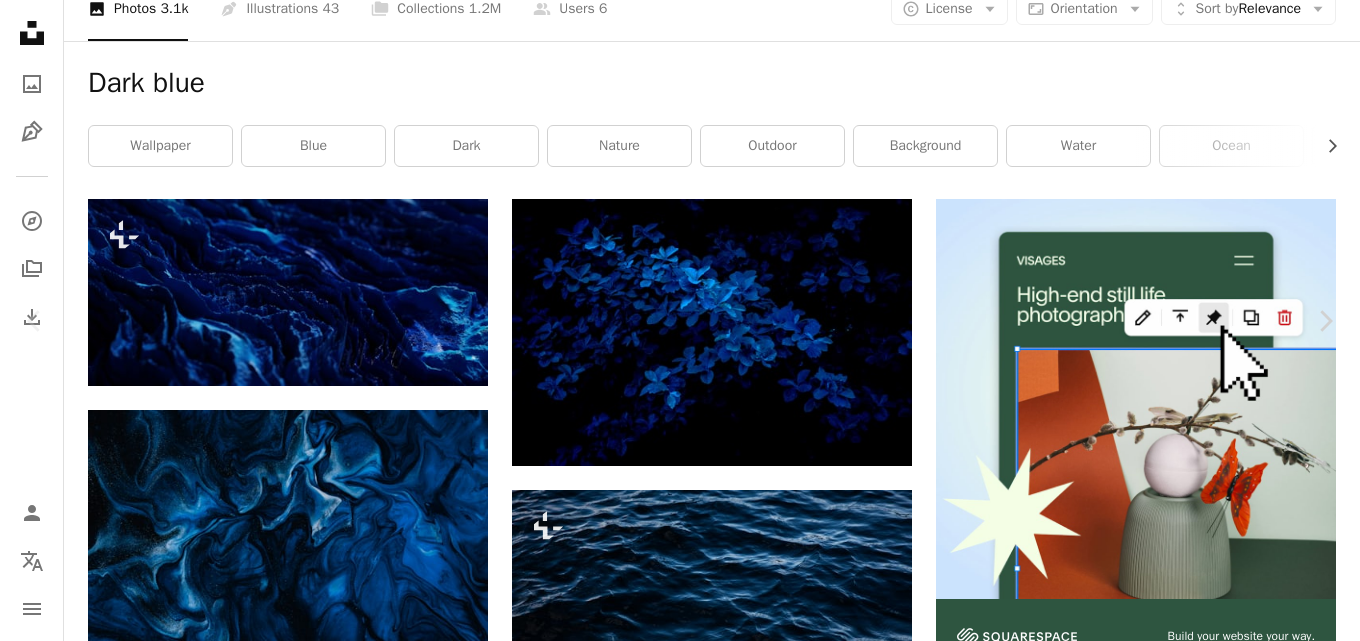 click on "An X shape" at bounding box center (20, 20) 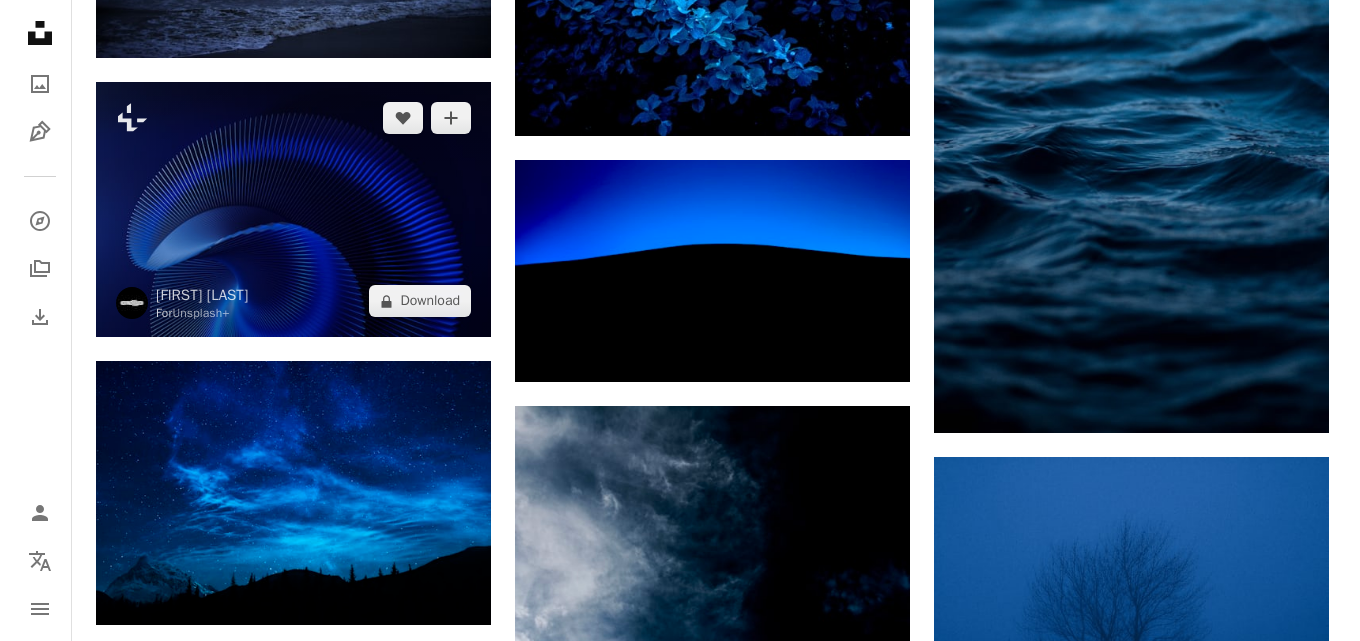scroll, scrollTop: 1000, scrollLeft: 0, axis: vertical 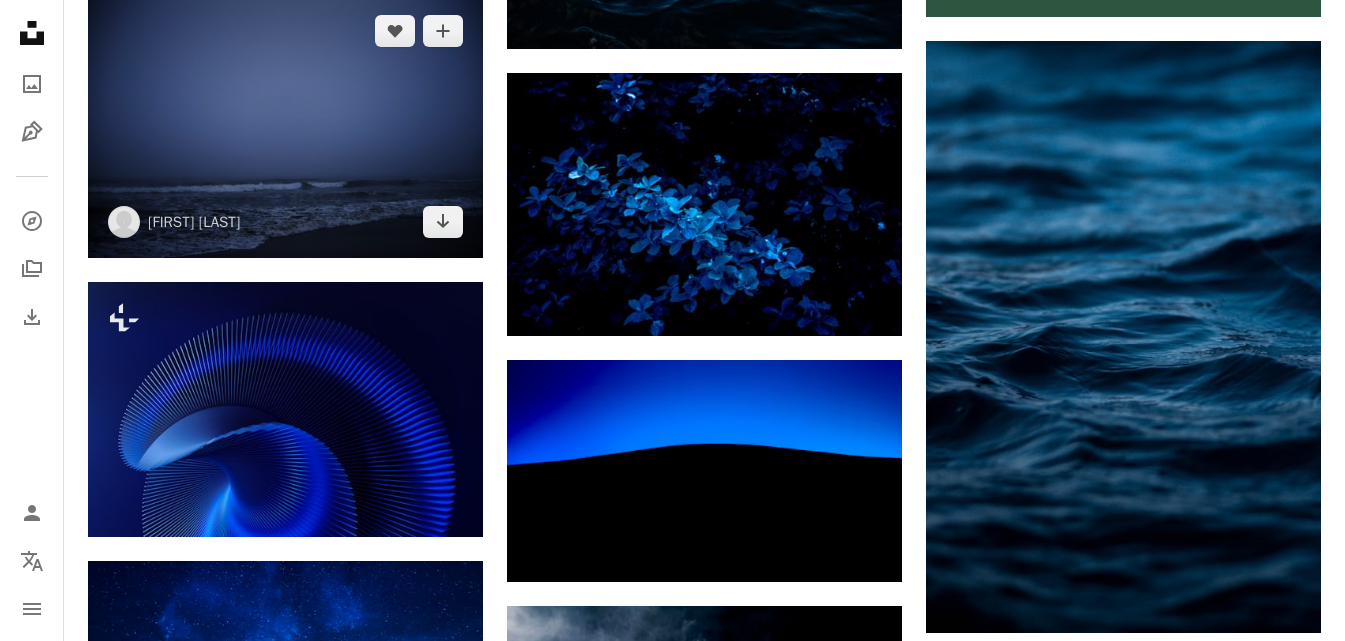 click at bounding box center [285, 126] 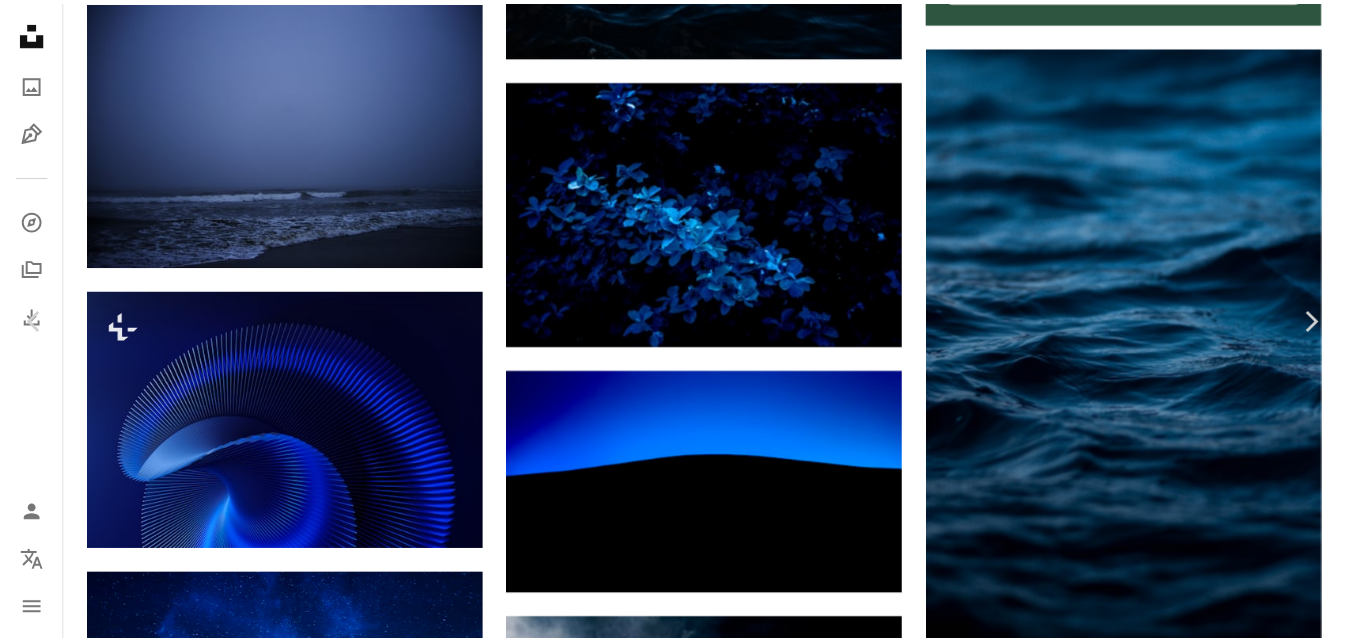 scroll, scrollTop: 700, scrollLeft: 0, axis: vertical 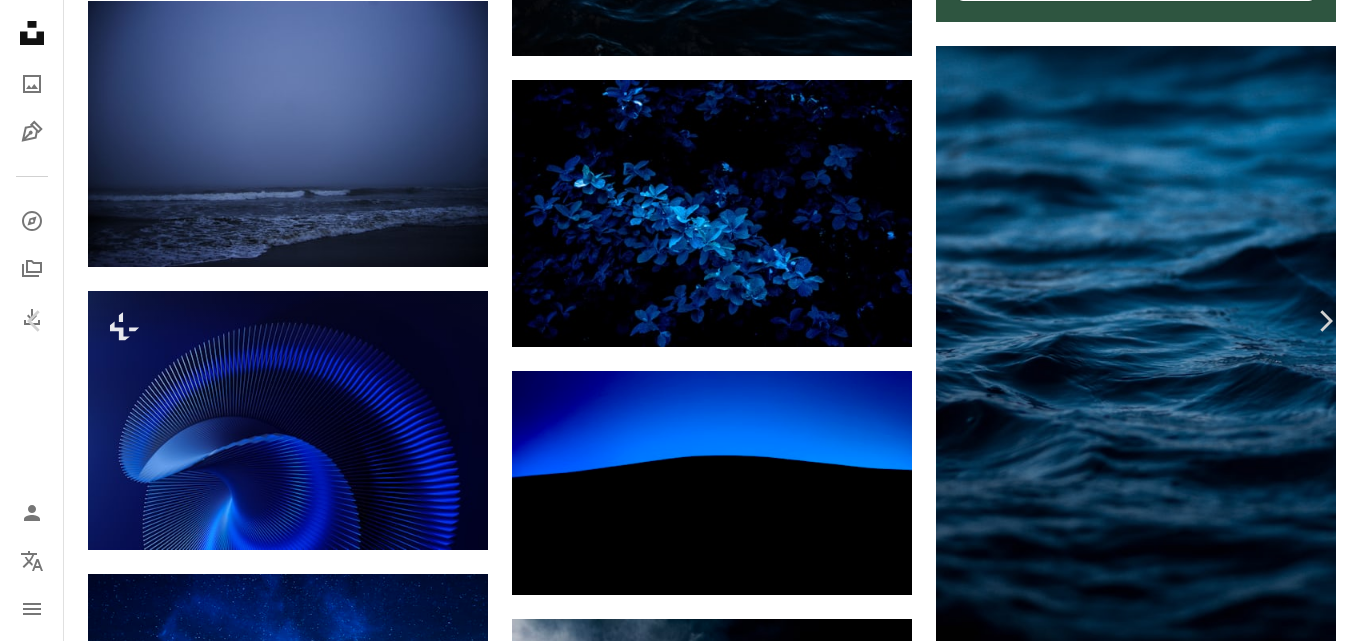 click on "An X shape Chevron left Chevron right [FIRST] [LAST] [FIRST] A heart A plus sign Download free Chevron down Zoom in Views 197,788 Downloads 2,917 A forward-right arrow Share Info icon Info More Actions Calendar outlined Published on September 30, 2020 Camera SONY, ILCE-7 Safety Free to use under the Unsplash License beach sea dark blue night grey white calm sand waves dark blue fog mystery moody coastal foggy gloomy beach landscape outdoors horizon Creative Commons images Browse premium related images on iStock | Save 20% with code UNSPLASH20 View more on iStock ↗ Related images A heart A plus sign [FIRST] [LAST] Arrow pointing down Plus sign for Unsplash+ A heart A plus sign [FIRST] [LAST] For Unsplash+ A lock Download A heart A plus sign [FIRST] Arrow pointing down A heart A plus sign [FIRST] Arrow pointing down A heart A plus sign [FIRST] Available for hire A checkmark inside of a circle Arrow pointing down A heart A plus sign [FIRST] Arrow pointing down A heart" at bounding box center [680, 3458] 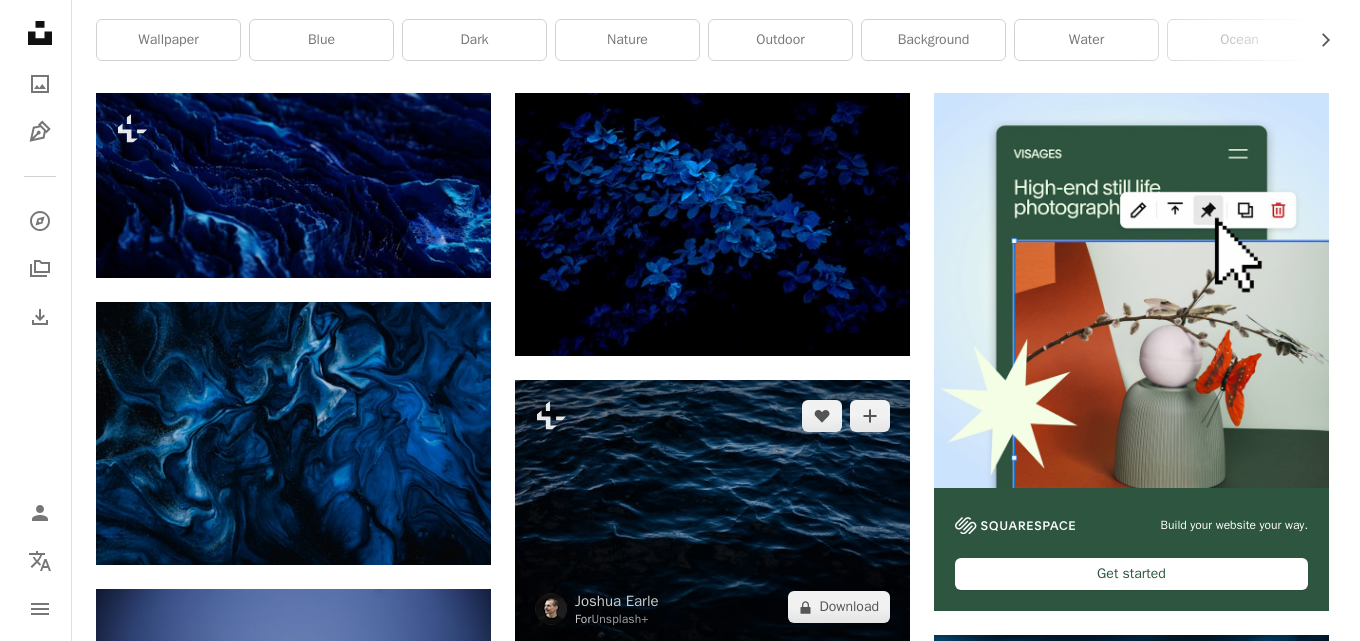 scroll, scrollTop: 400, scrollLeft: 0, axis: vertical 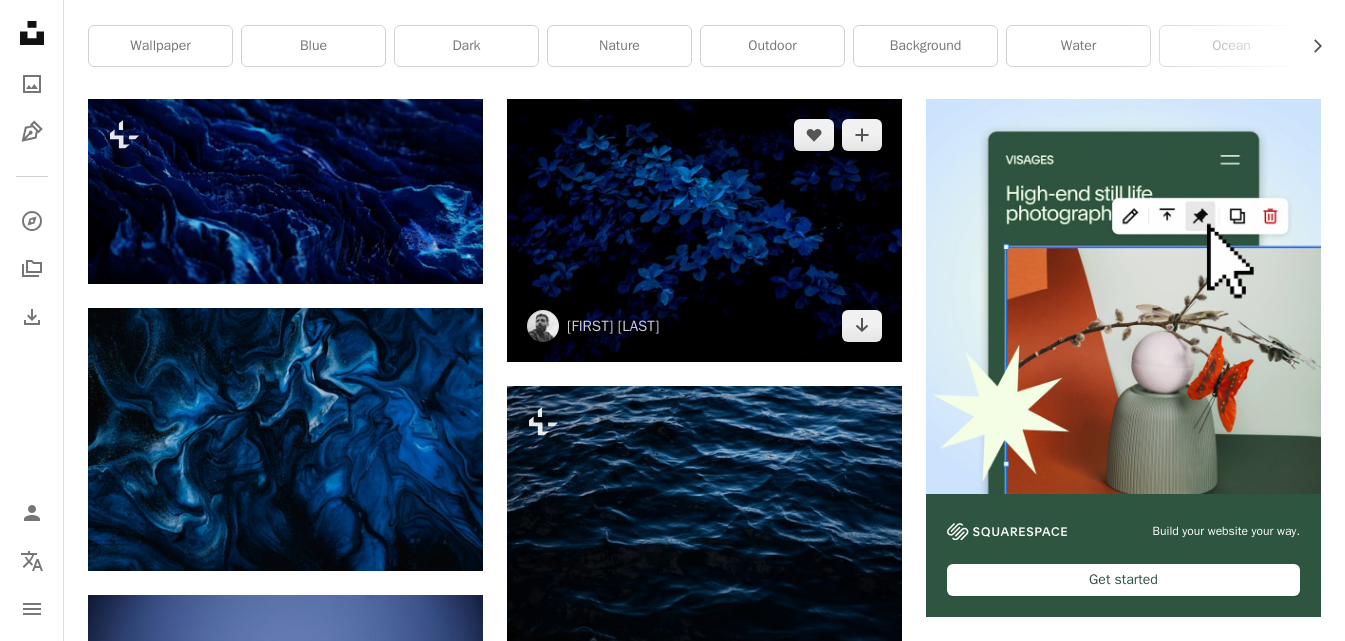 click at bounding box center [704, 230] 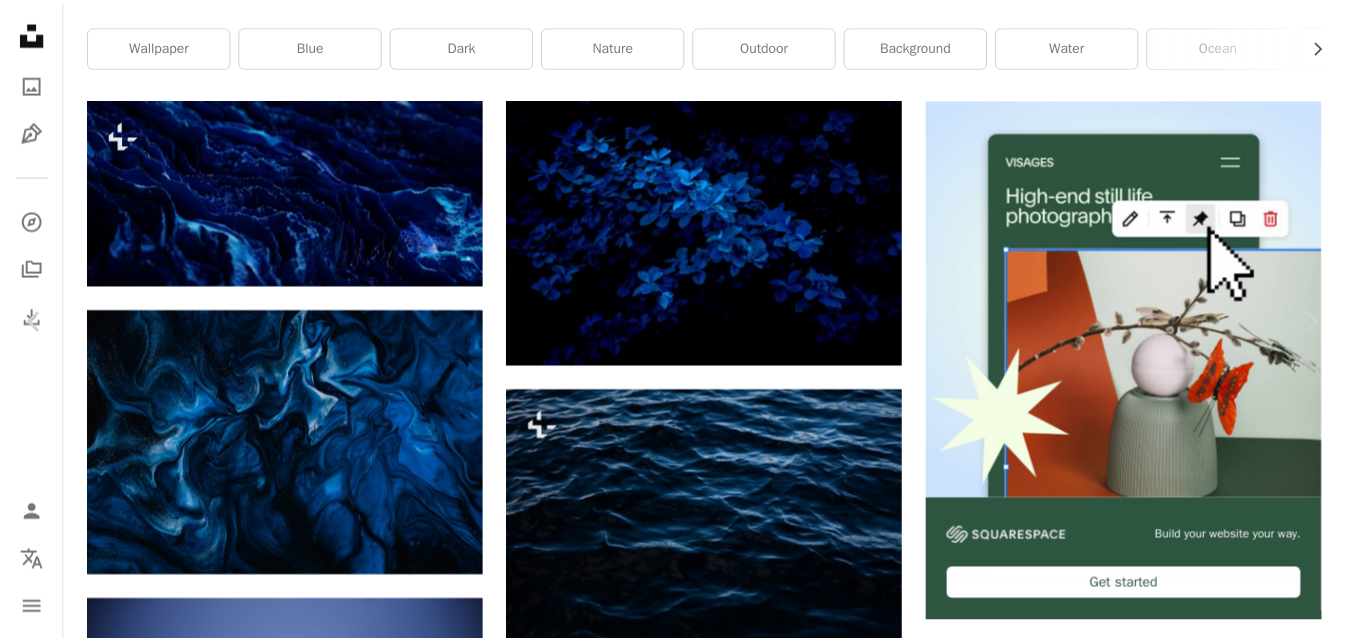 scroll, scrollTop: 6597, scrollLeft: 0, axis: vertical 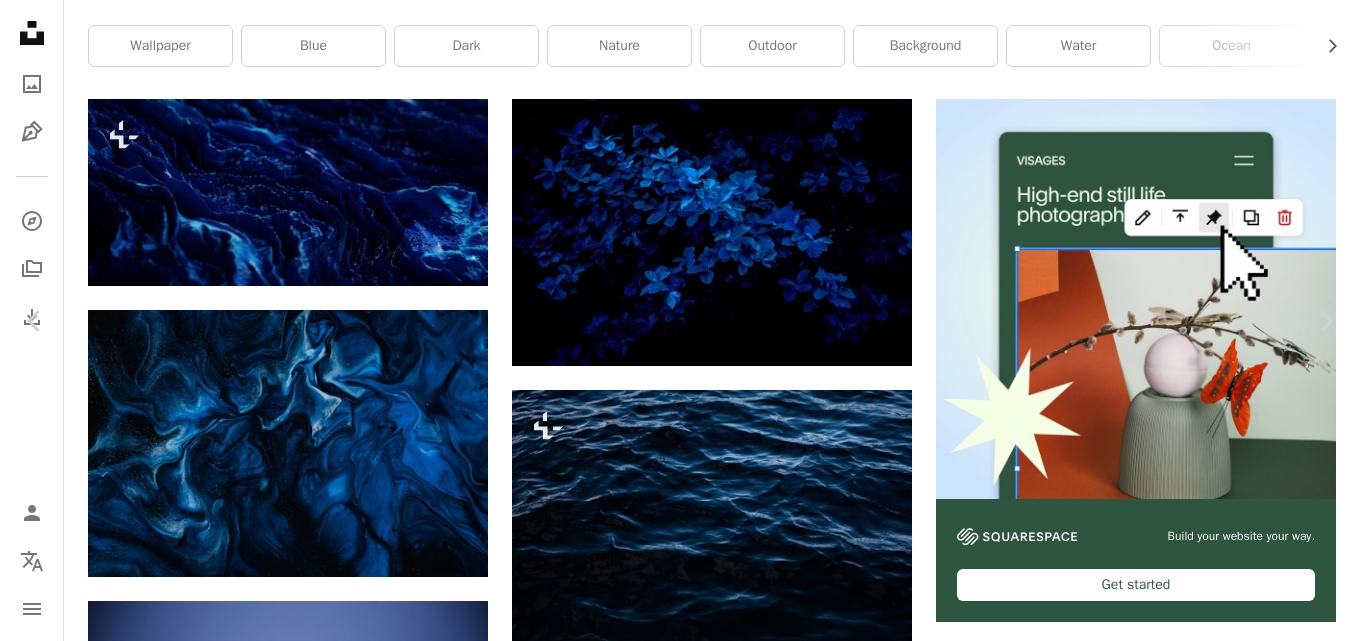 click on "An X shape Chevron left Chevron right [FIRST] [LAST] [FIRST]_photos A heart A plus sign Download free Chevron down Zoom in Views 30,264,594 Downloads 255,782 Featured in Blue A forward-right arrow Share Info icon Info More Actions Calendar outlined Published on July 2, 2018 Camera Canon, PowerShot G5 X Safety Free to use under the Unsplash License flowers texture blue leaves dark blue blue wallpaper botanical bloom night time night photography leaves wallpaper leafe texture wallpaper dark blue wallpaper blue leaves wallpaper background flower dark plant HD Wallpapers Browse premium related images on iStock | Save 20% with code UNSPLASH20 View more on iStock ↗ Related images A heart A plus sign [FIRST] [LAST] Arrow pointing down A heart A plus sign [FIRST] Arrow pointing down A heart A plus sign [FIRST] Available for hire A checkmark inside of a circle Arrow pointing down A heart A plus sign [FIRST] Available for hire A checkmark inside of a circle Arrow pointing down A heart A plus sign [FIRST]" at bounding box center (680, 4058) 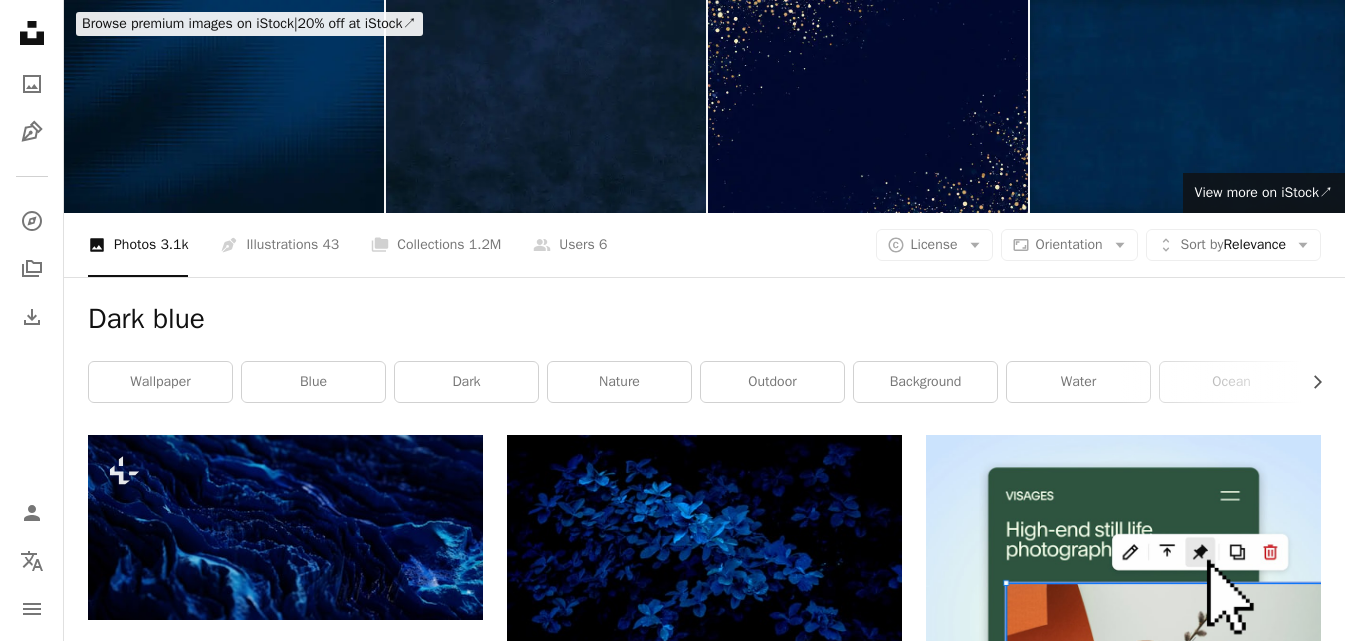 scroll, scrollTop: 0, scrollLeft: 0, axis: both 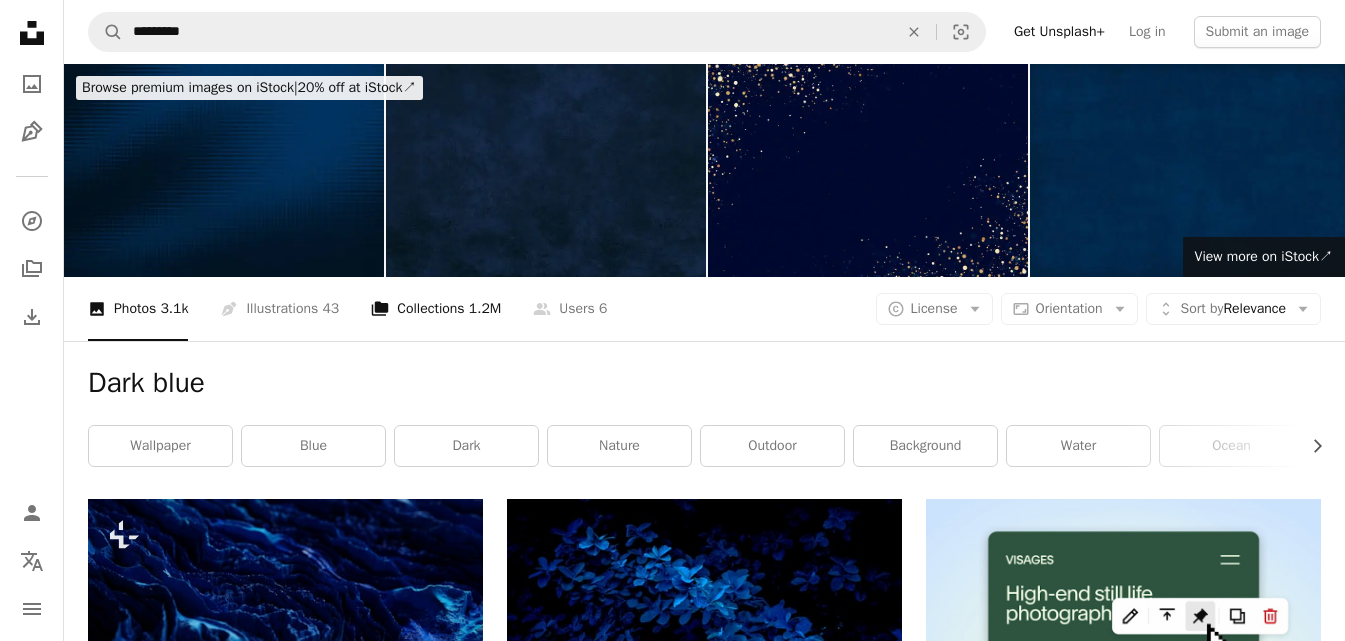 click on "A stack of folders Collections   1.2M" at bounding box center [436, 309] 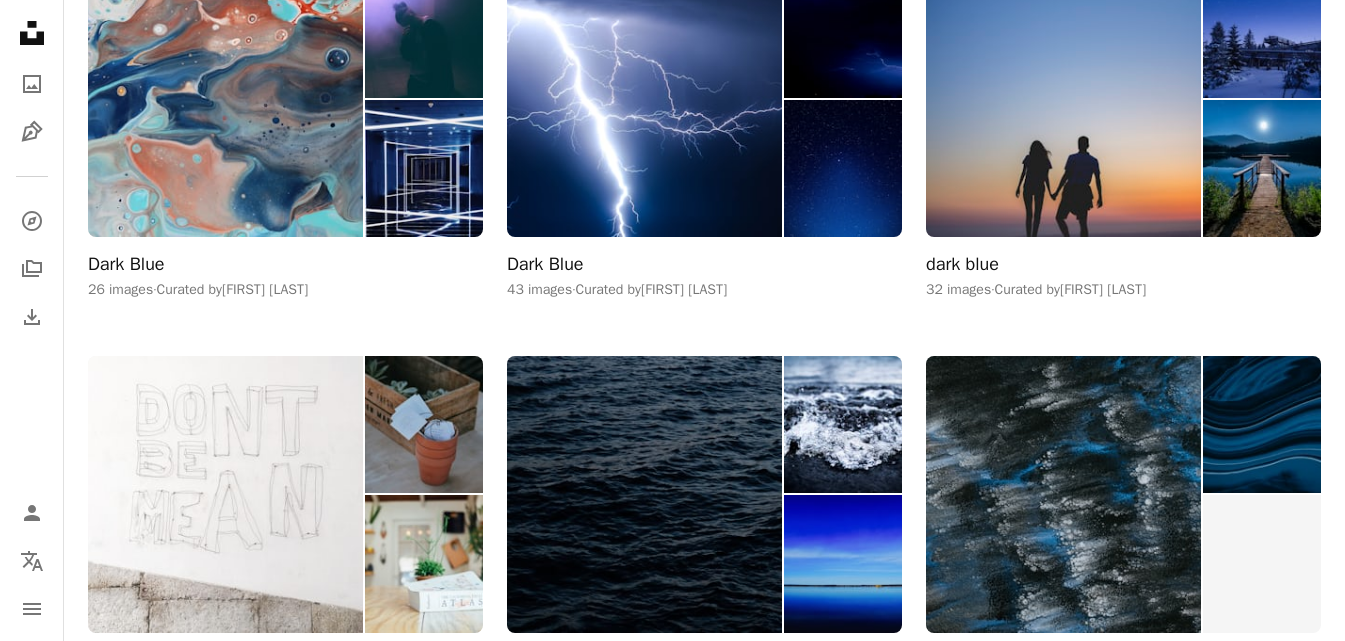 scroll, scrollTop: 1000, scrollLeft: 0, axis: vertical 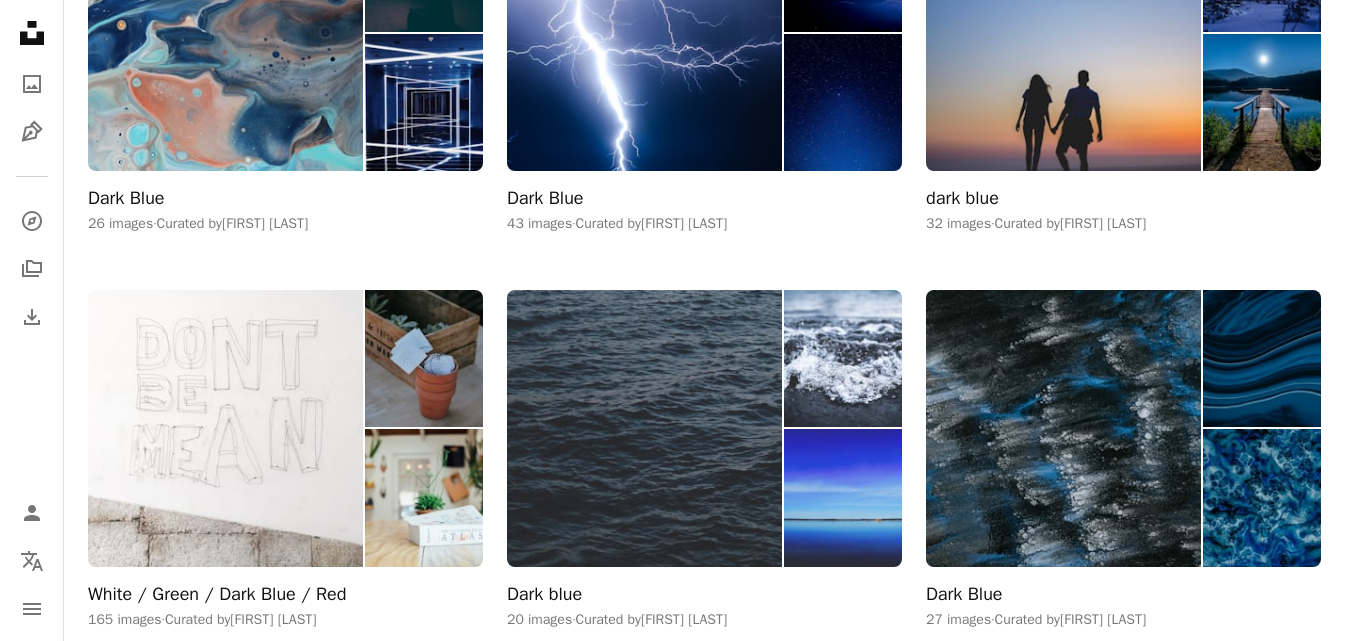 click on "Dark blue" at bounding box center [544, 595] 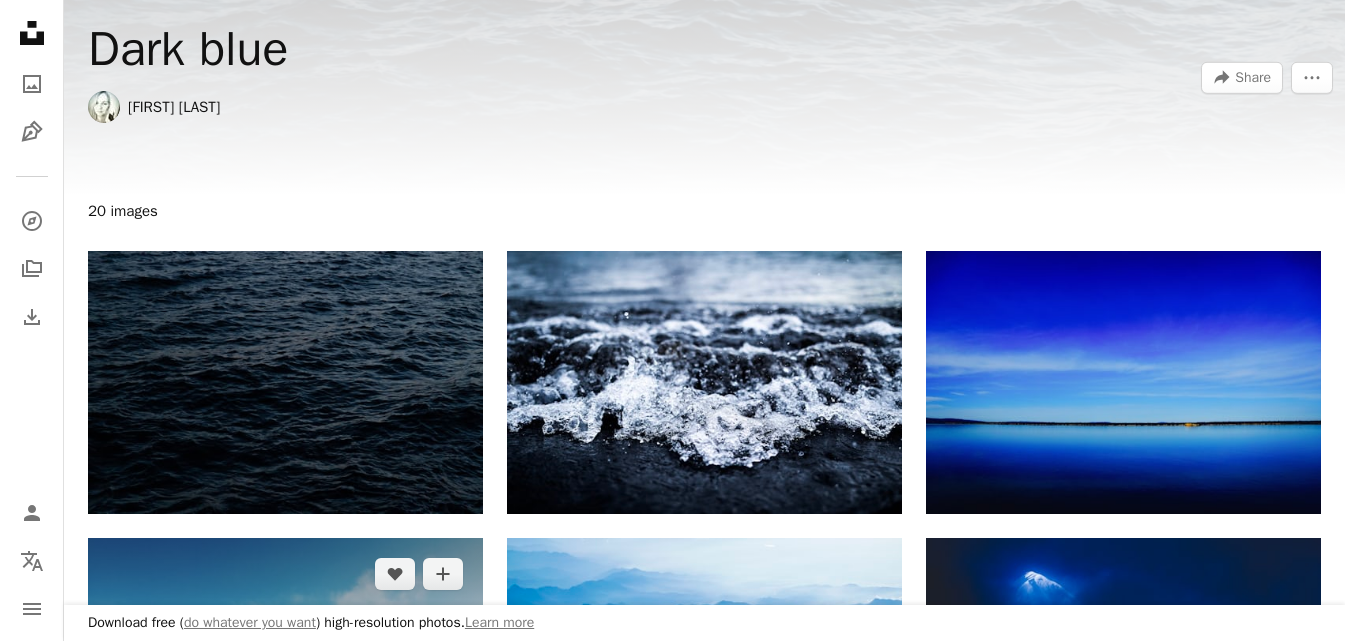 scroll, scrollTop: 200, scrollLeft: 0, axis: vertical 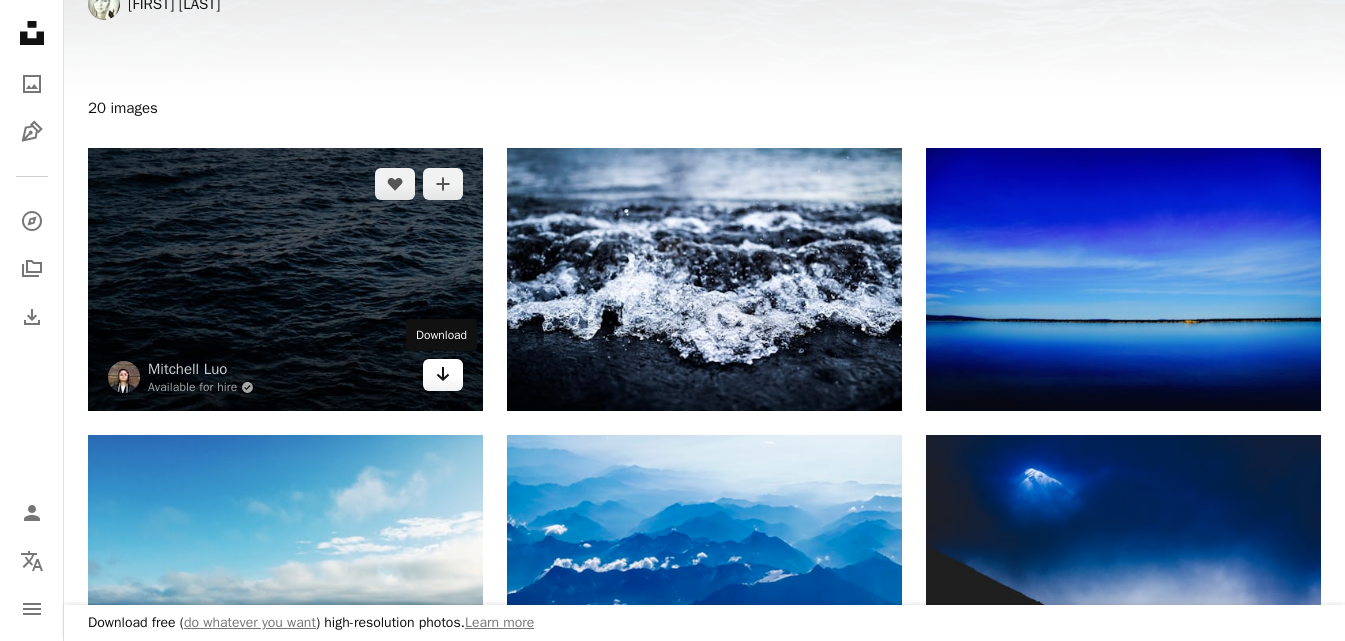 click on "Arrow pointing down" at bounding box center (443, 375) 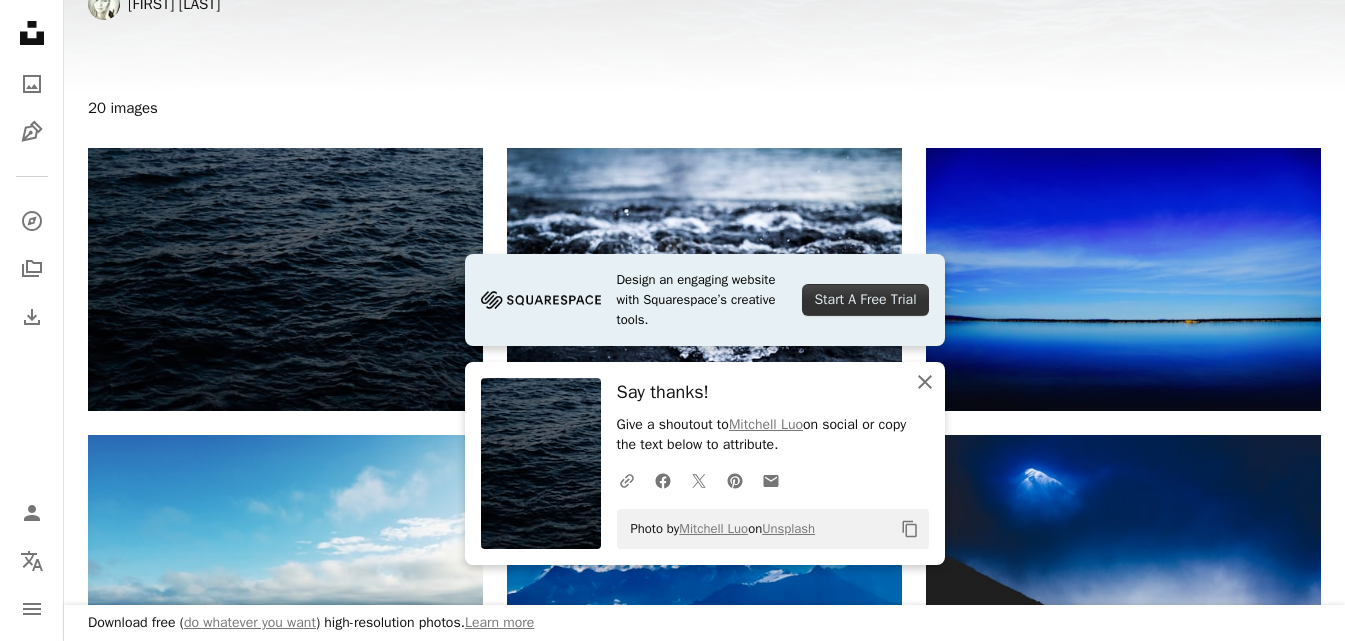 click 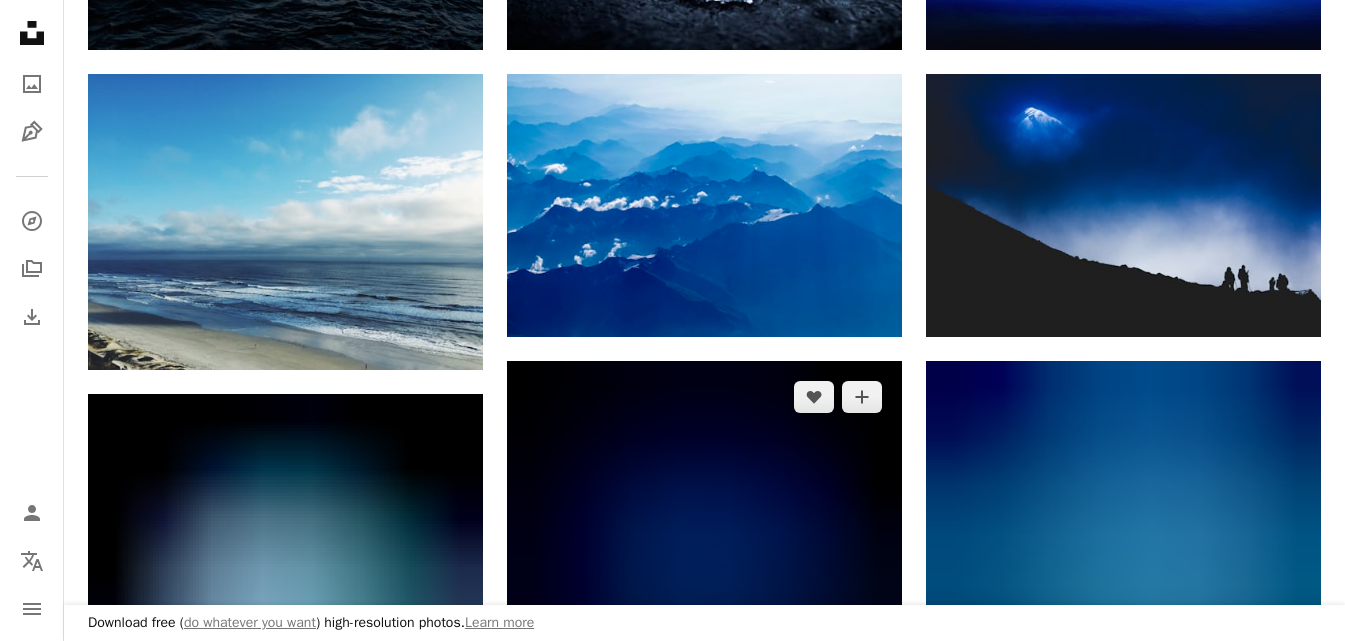 scroll, scrollTop: 763, scrollLeft: 0, axis: vertical 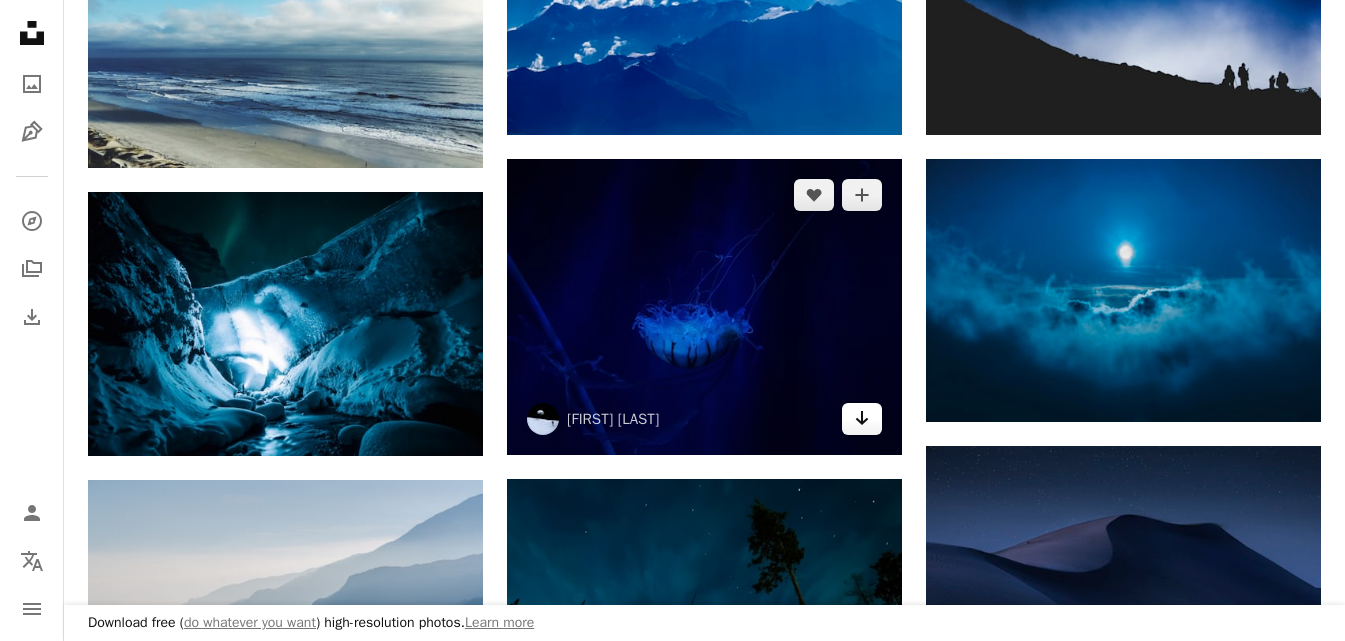 click 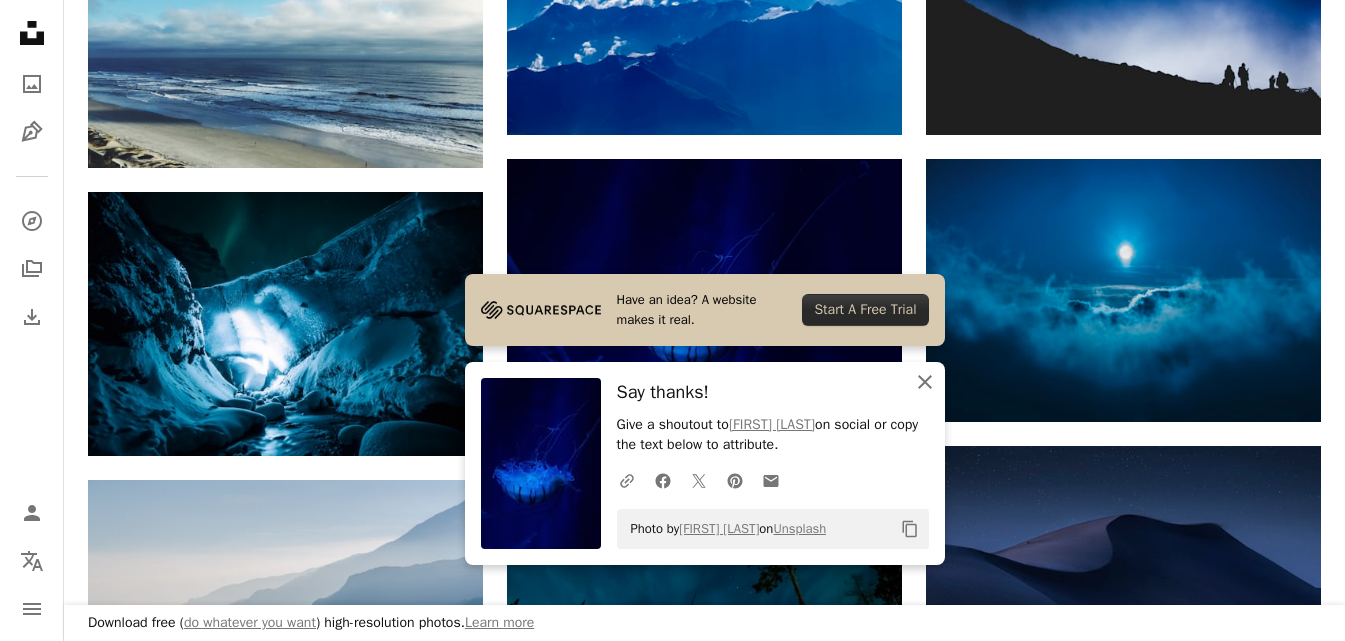 click on "An X shape" 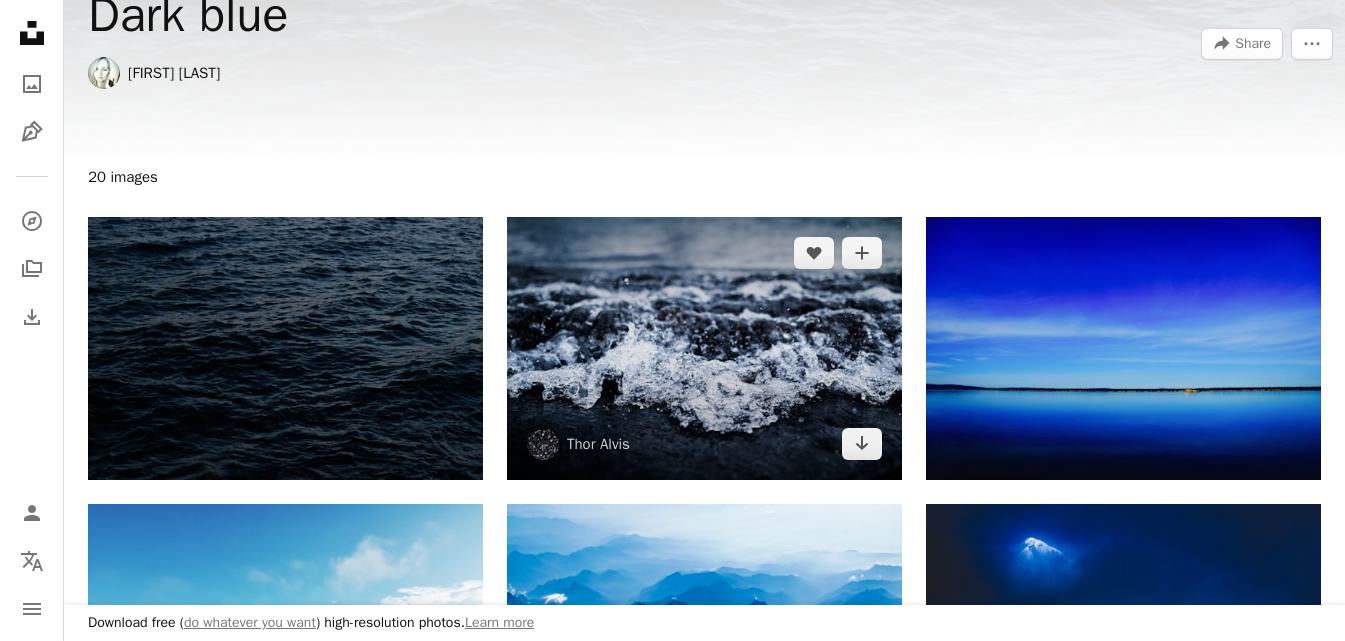 scroll, scrollTop: 0, scrollLeft: 0, axis: both 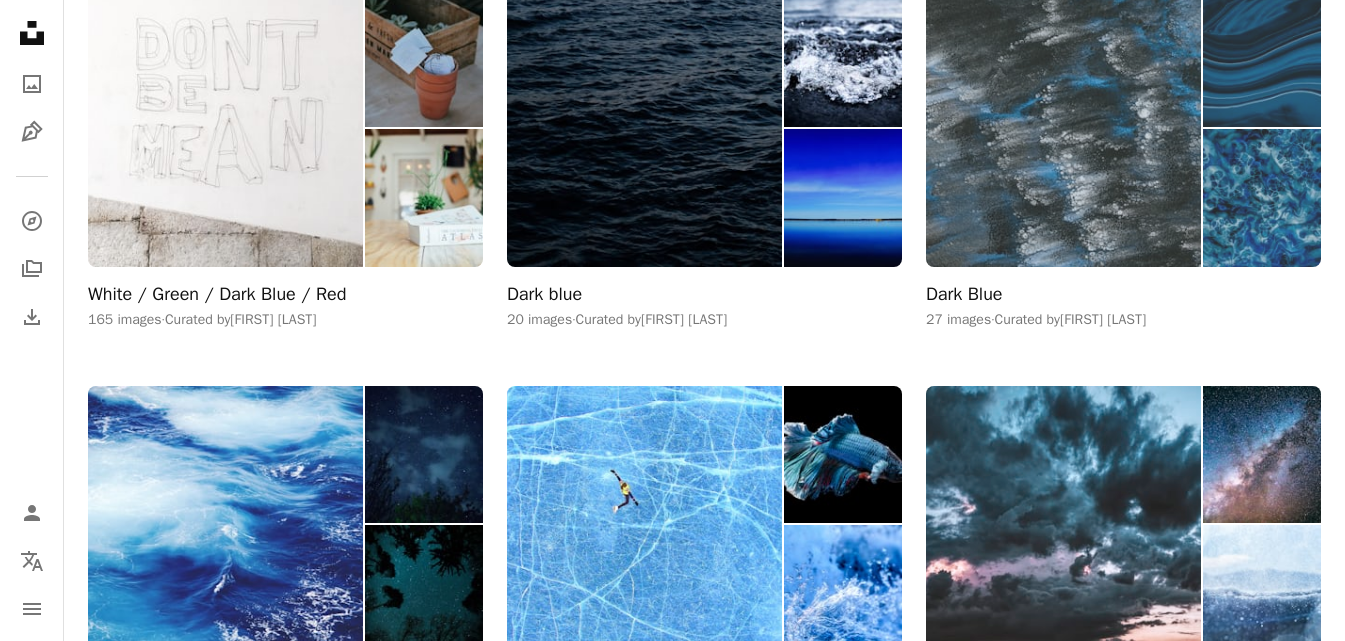 click on "Dark Blue" at bounding box center [964, 295] 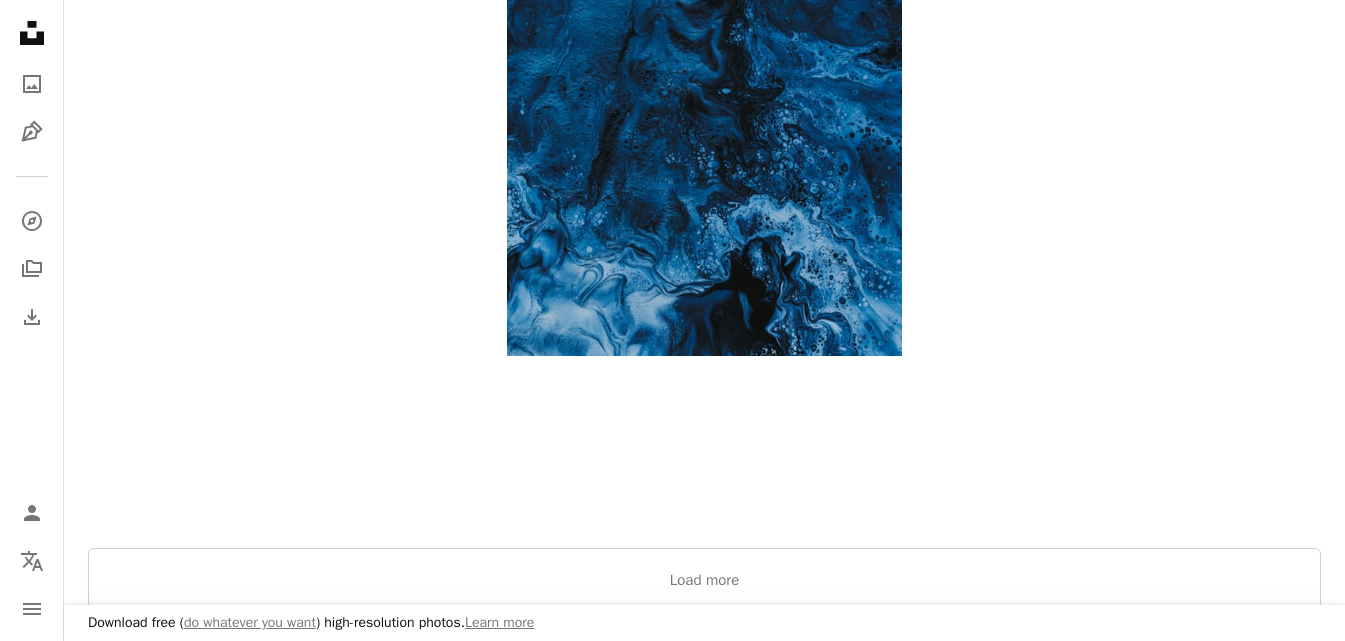scroll, scrollTop: 3100, scrollLeft: 0, axis: vertical 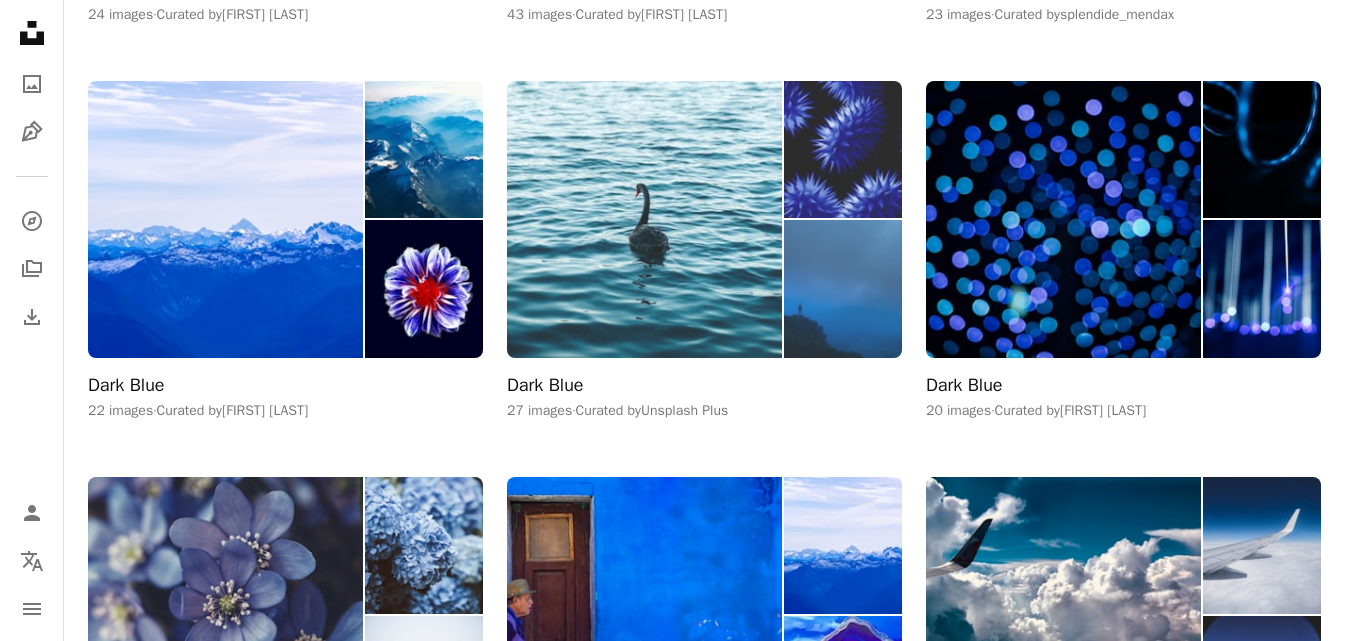 click on "Dark Blue" at bounding box center (545, 386) 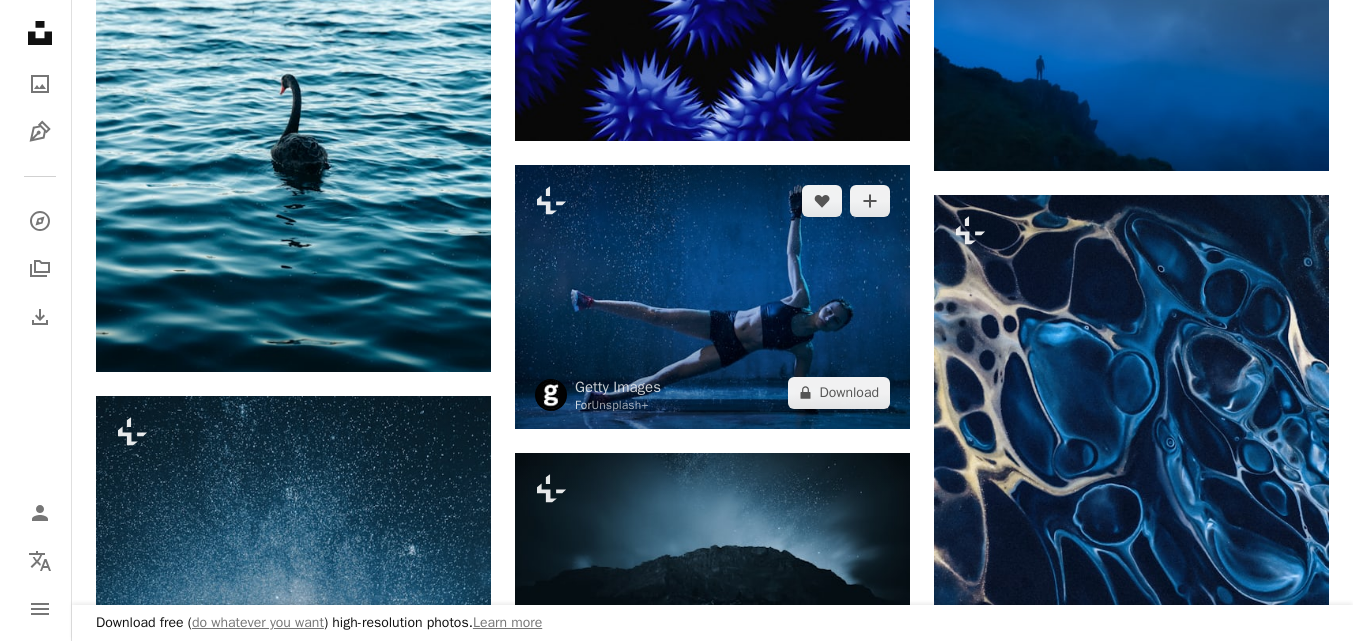scroll, scrollTop: 600, scrollLeft: 0, axis: vertical 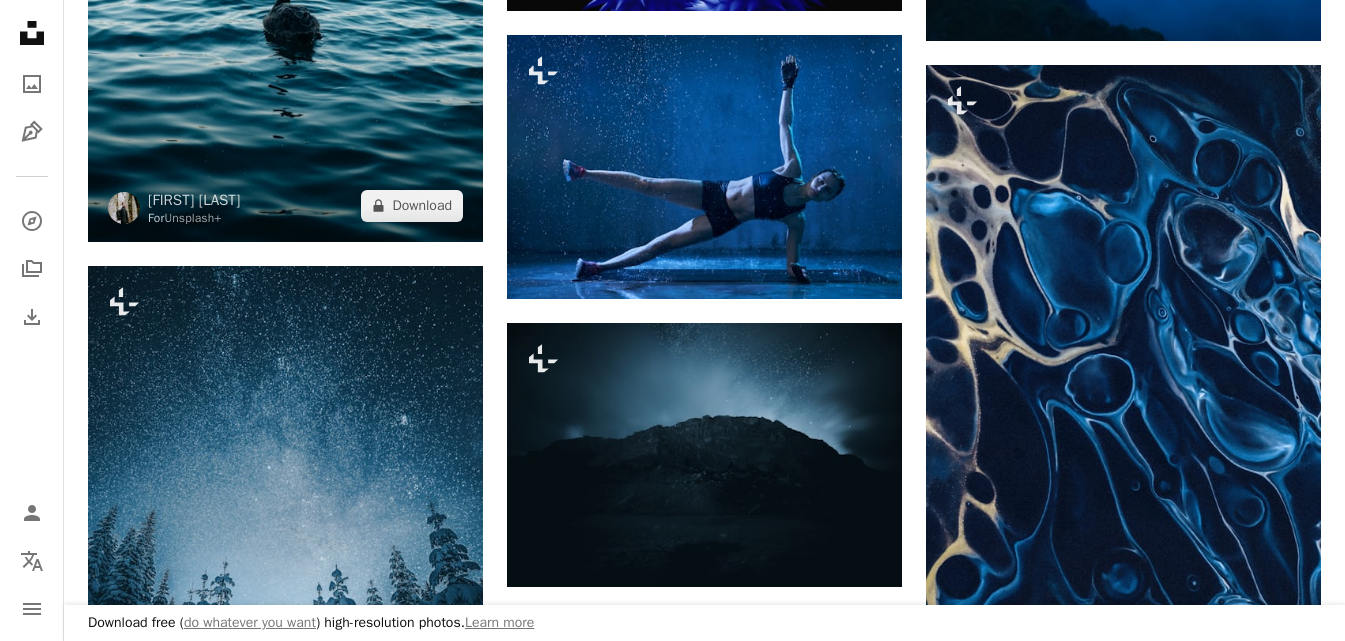 click at bounding box center (285, -5) 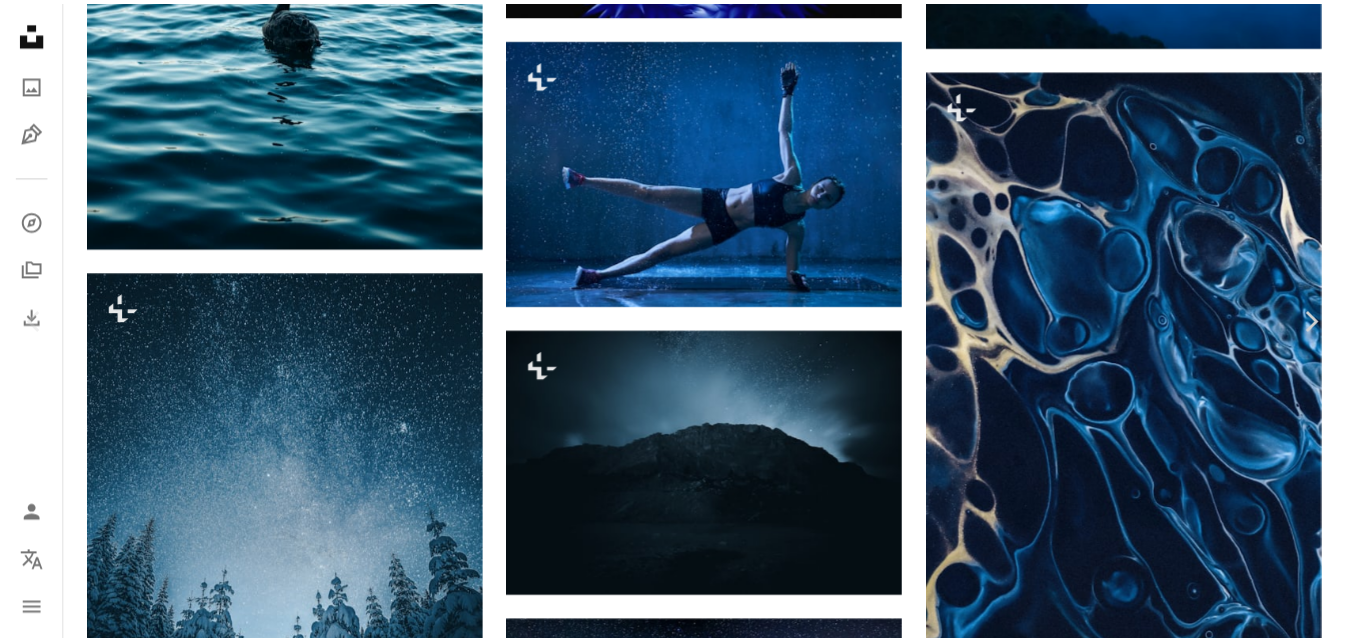 scroll, scrollTop: 4160, scrollLeft: 0, axis: vertical 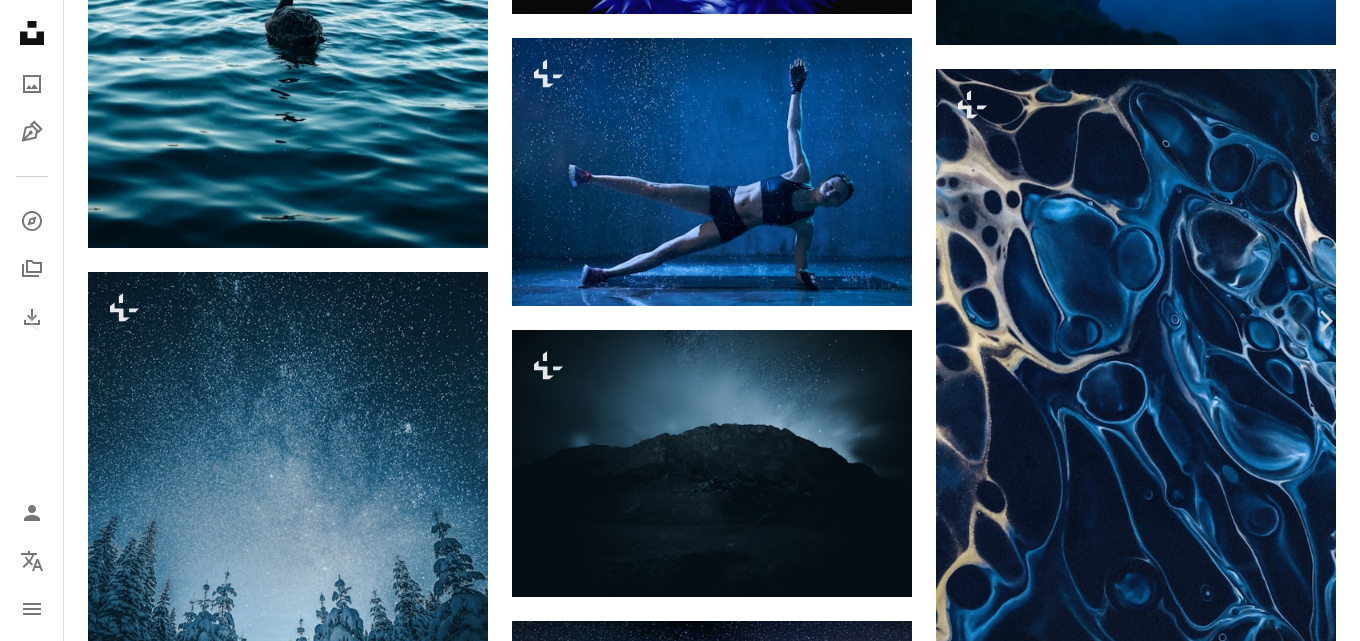 click on "An X shape Chevron left Chevron right [FIRST] [LAST] For Unsplash+ A heart A plus sign A lock Download Zoom in Featured in Animals , Earth Hour A forward-right arrow Share More Actions A Black Swan floating on the deep blues ripples of a lake. A map marker [CITY] [STATE], [COUNTRY] Calendar outlined Published on March 20, 2024 Camera SONY, ILCE-7RM3 Safety Licensed under the Unsplash+ License 4K Images phone wallpaper animal blue bird animals dark background photography wildlife minimal texture background minimalist waves swan minimal background moody black swan [COUNTRY] [CITY] Backgrounds Related images Plus sign for Unsplash+ A heart A plus sign [FIRST] [LAST] For Unsplash+ A lock Download Plus sign for Unsplash+ A heart A plus sign [FIRST] [LAST] For Unsplash+ A lock Download Plus sign for Unsplash+ A heart A plus sign [FIRST] For Unsplash+ A lock Download Plus sign for Unsplash+ A heart A plus sign [FIRST] For Unsplash+ A lock Download" at bounding box center (680, 4446) 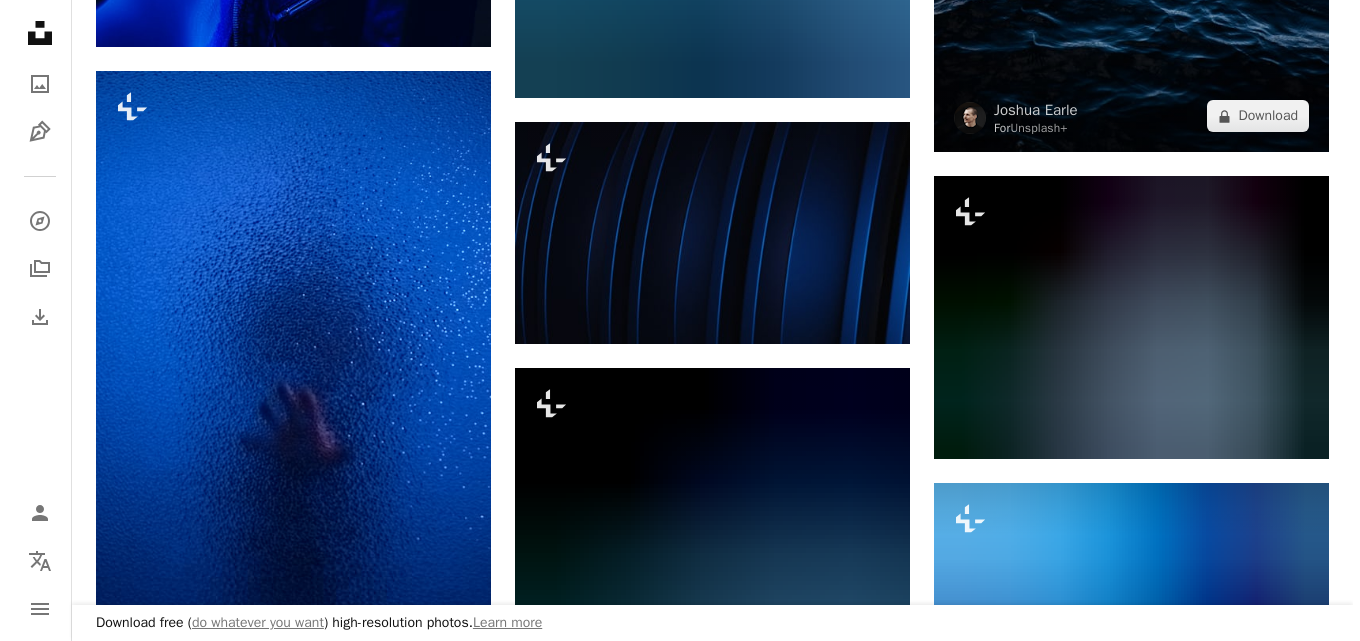 scroll, scrollTop: 1800, scrollLeft: 0, axis: vertical 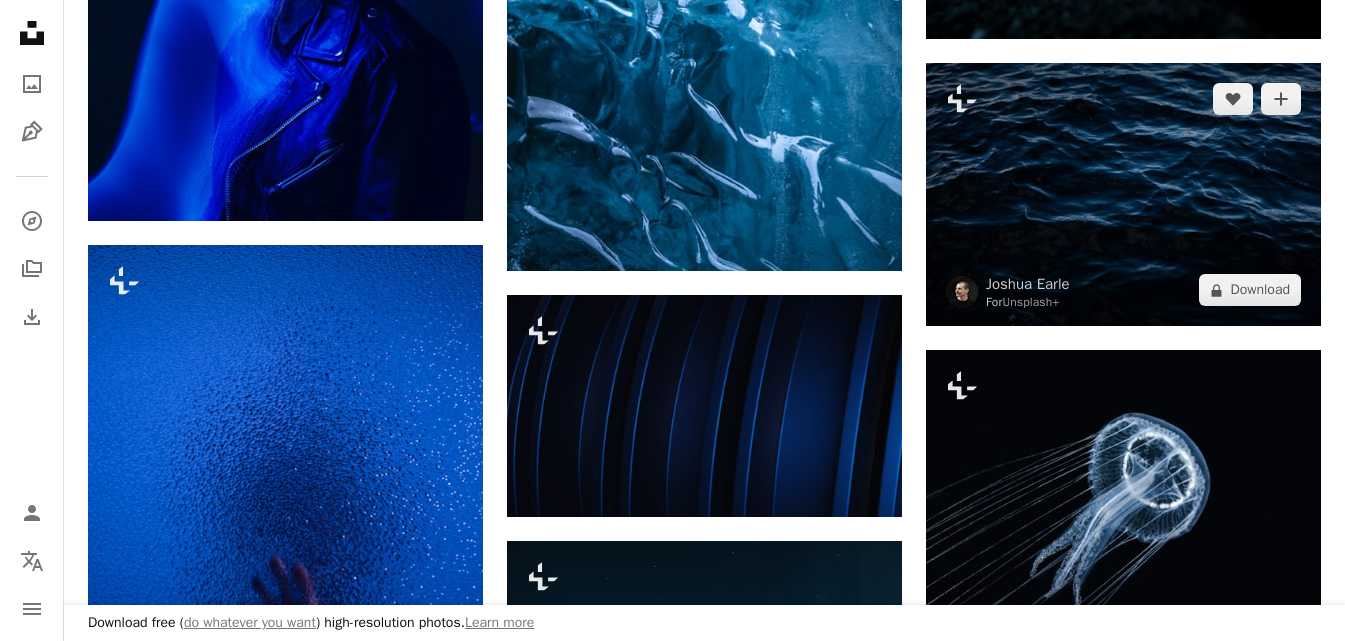 click at bounding box center [1123, 194] 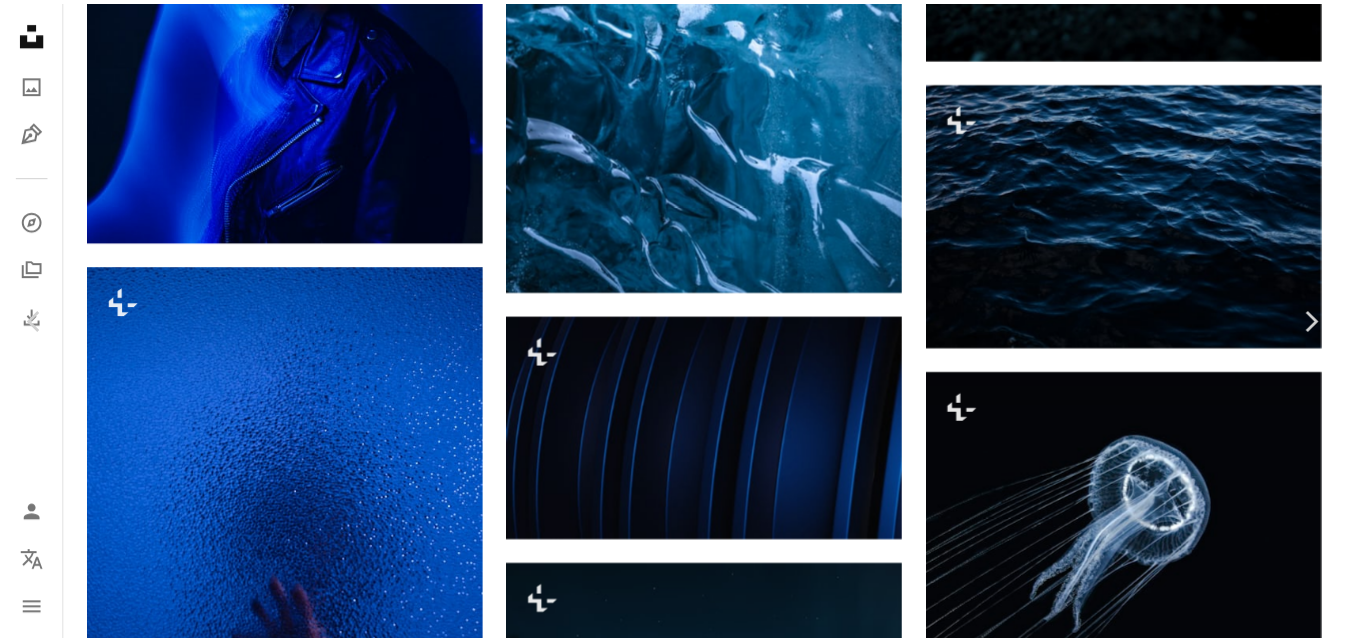 scroll, scrollTop: 3300, scrollLeft: 0, axis: vertical 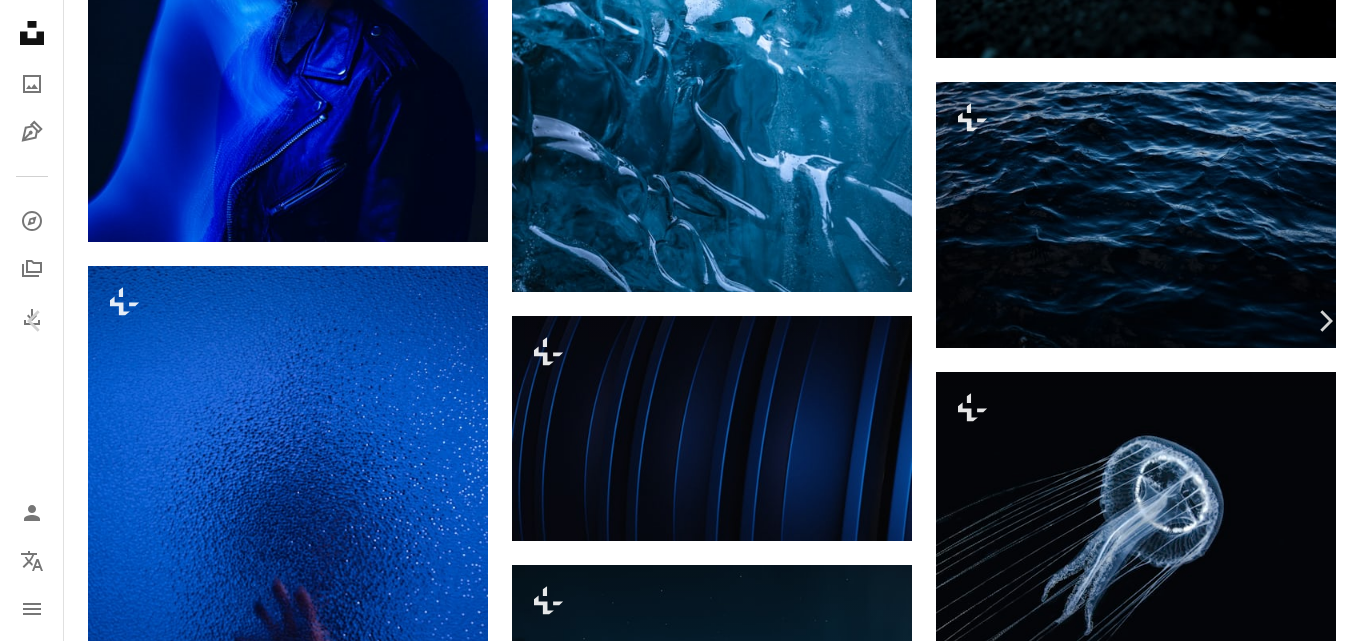 click on "An X shape Chevron left Chevron right [FIRST] [LAST] [CITY], [COUNTRY] Calendar outlined Published on January 8, 2023 Safety Licensed under the Unsplash+ License wallpaper texture sea dark blue minimal waves wallpapers backgrounds deep sea ripple dark ocean deep ocean dark water dark blue texture night sea [COUNTRY] [CITY] Creative Commons images From this series Chevron right Plus sign for Unsplash+ Plus sign for Unsplash+ Plus sign for Unsplash+ Plus sign for Unsplash+ Plus sign for Unsplash+ Plus sign for Unsplash+ Plus sign for Unsplash+ Plus sign for Unsplash+ Plus sign for Unsplash+ Plus sign for Unsplash+ Related images Plus sign for Unsplash+ A heart A plus sign [FIRST] [LAST] For Unsplash+ A lock Download Plus sign for Unsplash+ A heart A plus sign [FIRST] [LAST] For Unsplash+ A lock Download Plus sign for Unsplash+ A heart A plus sign [FIRST] [LAST] For Unsplash+ A lock" at bounding box center (680, 3245) 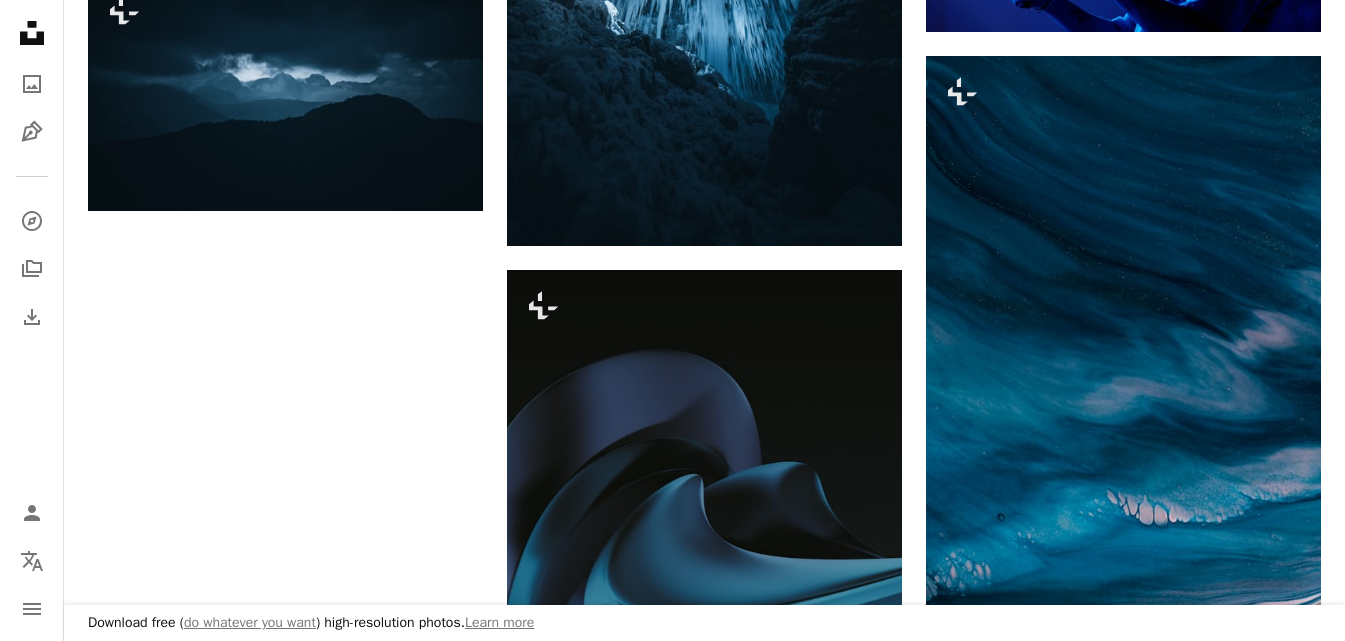 scroll, scrollTop: 2700, scrollLeft: 0, axis: vertical 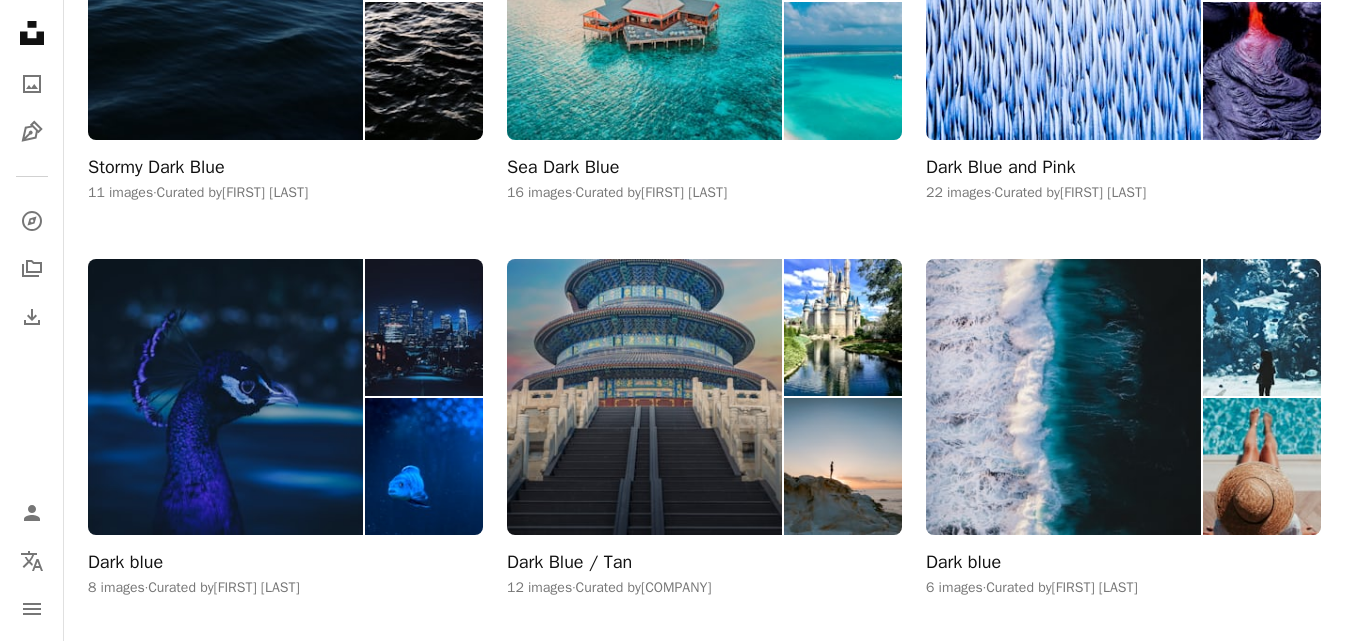 click on "[NUMBER] images · Curated by [FIRST] [LAST]" at bounding box center [285, 193] 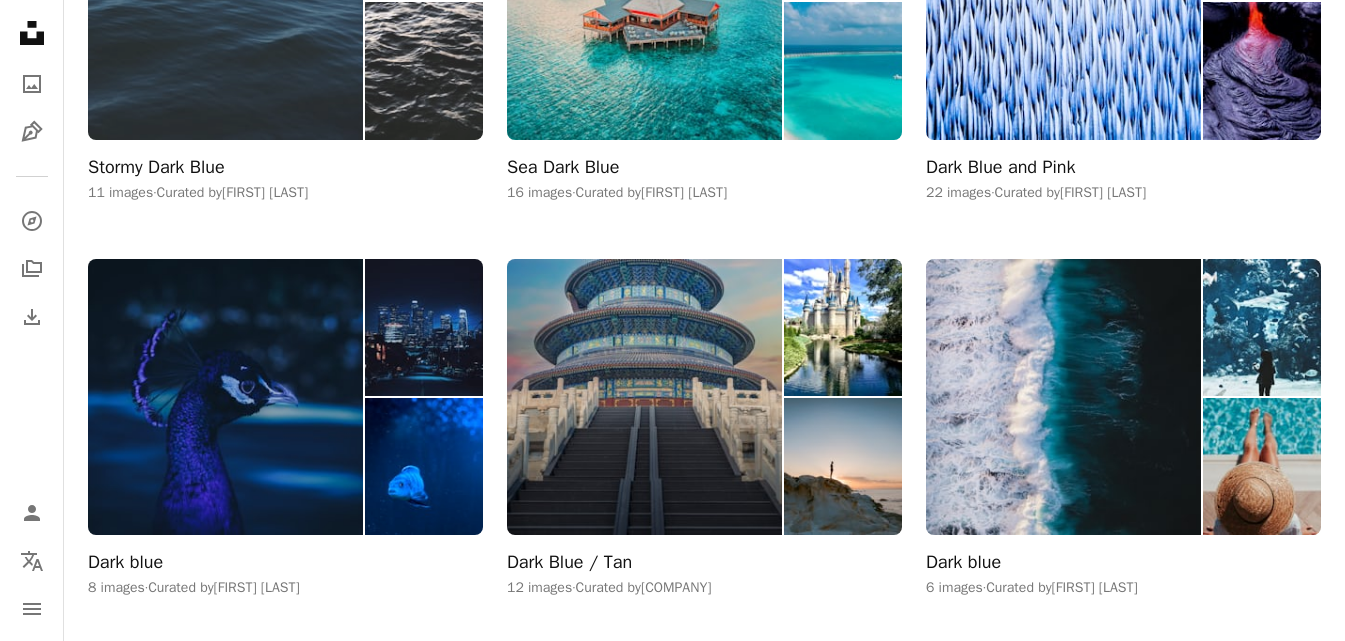 click on "Stormy Dark Blue" at bounding box center [156, 168] 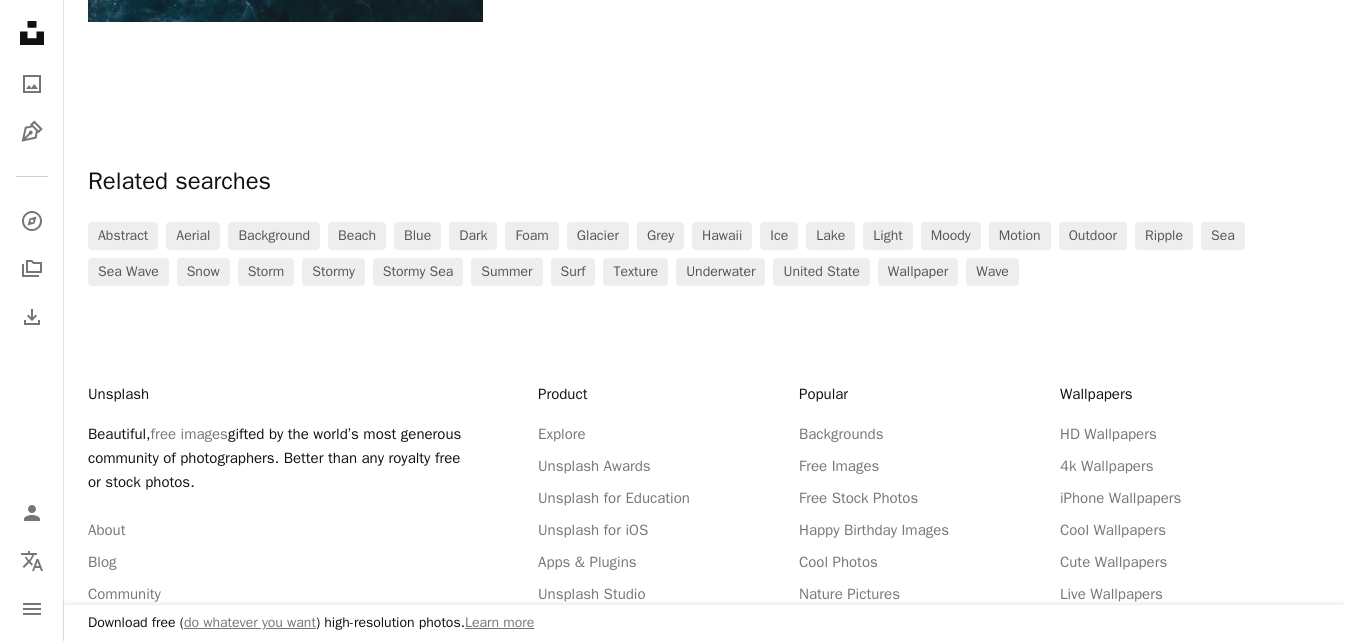 scroll, scrollTop: 2000, scrollLeft: 0, axis: vertical 